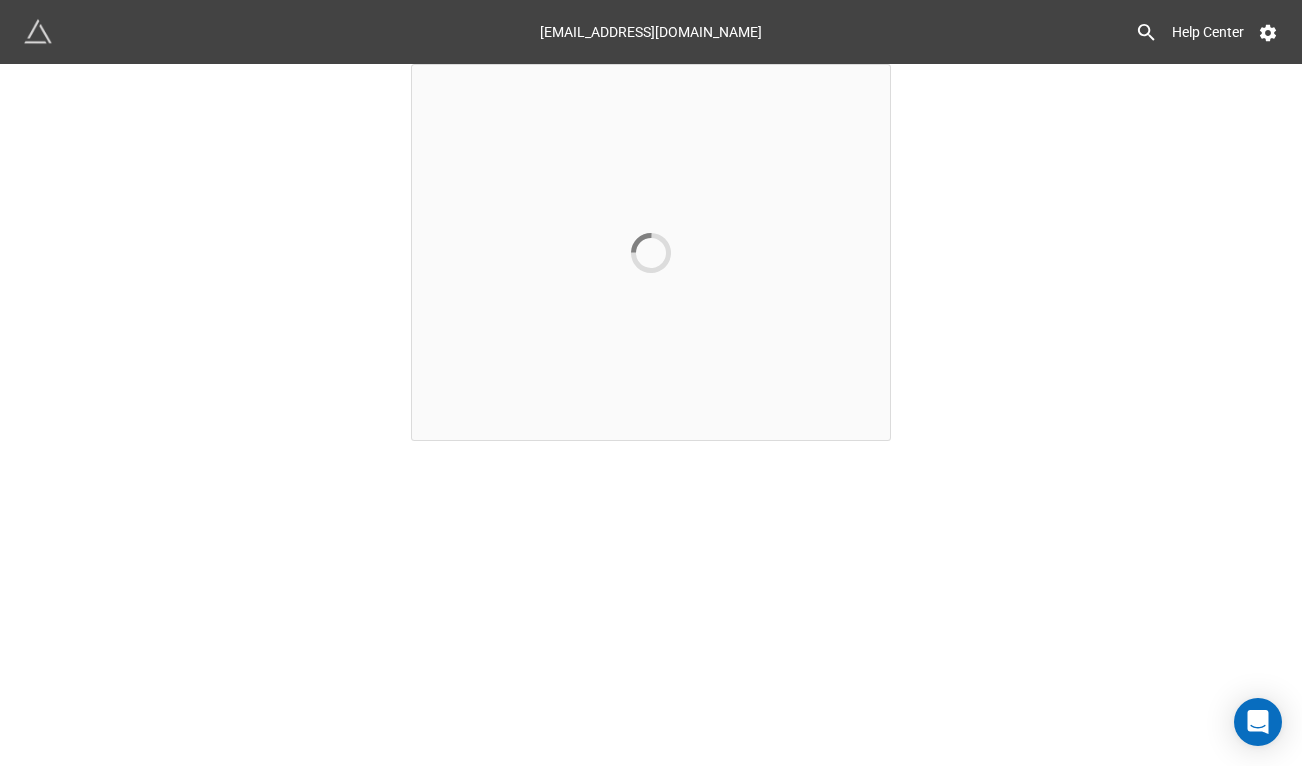 scroll, scrollTop: 0, scrollLeft: 0, axis: both 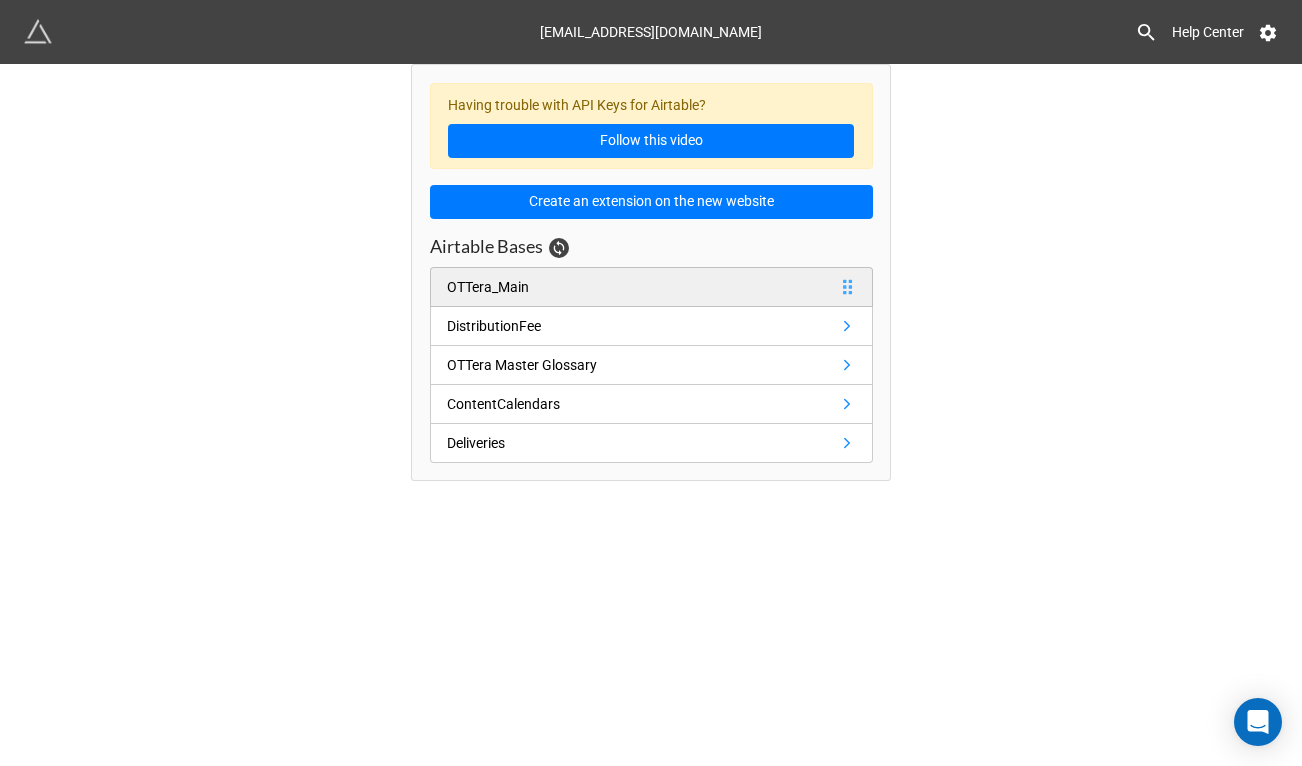 click on "OTTera_Main" at bounding box center (651, 287) 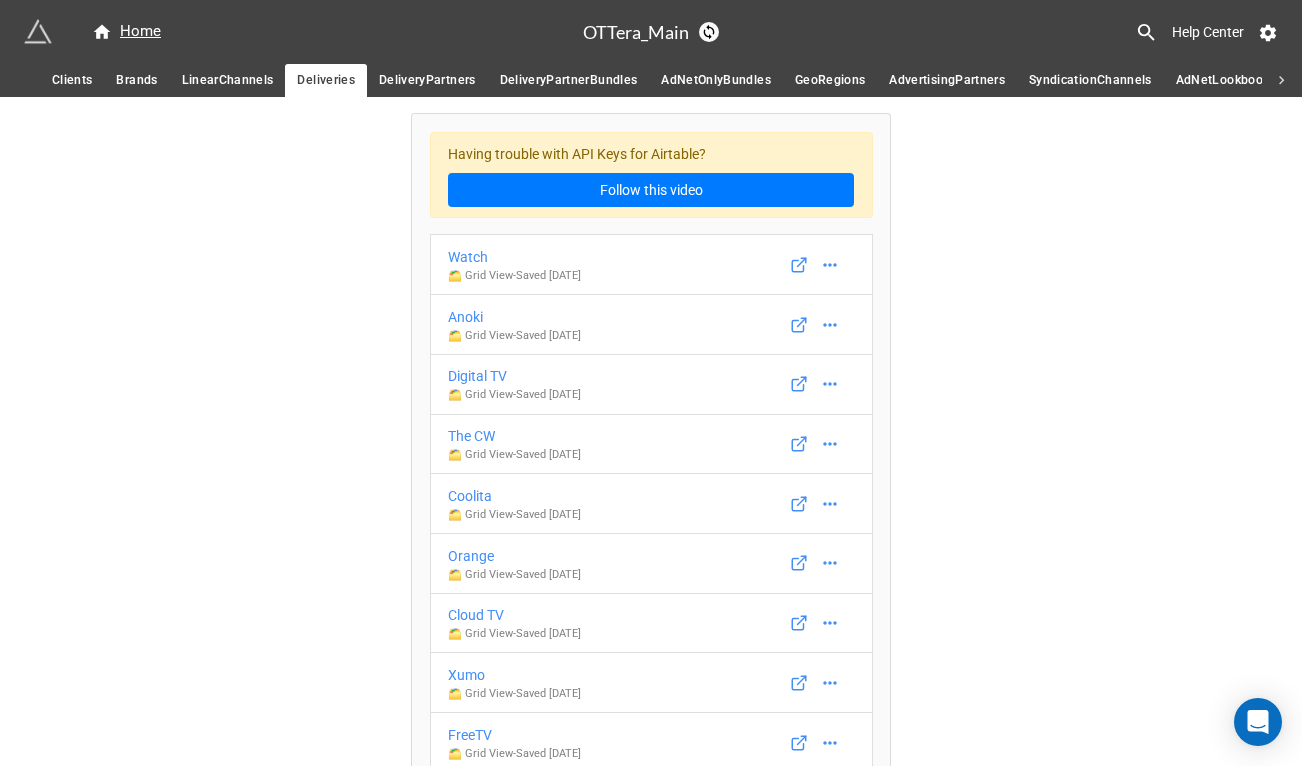 scroll, scrollTop: 7413, scrollLeft: 0, axis: vertical 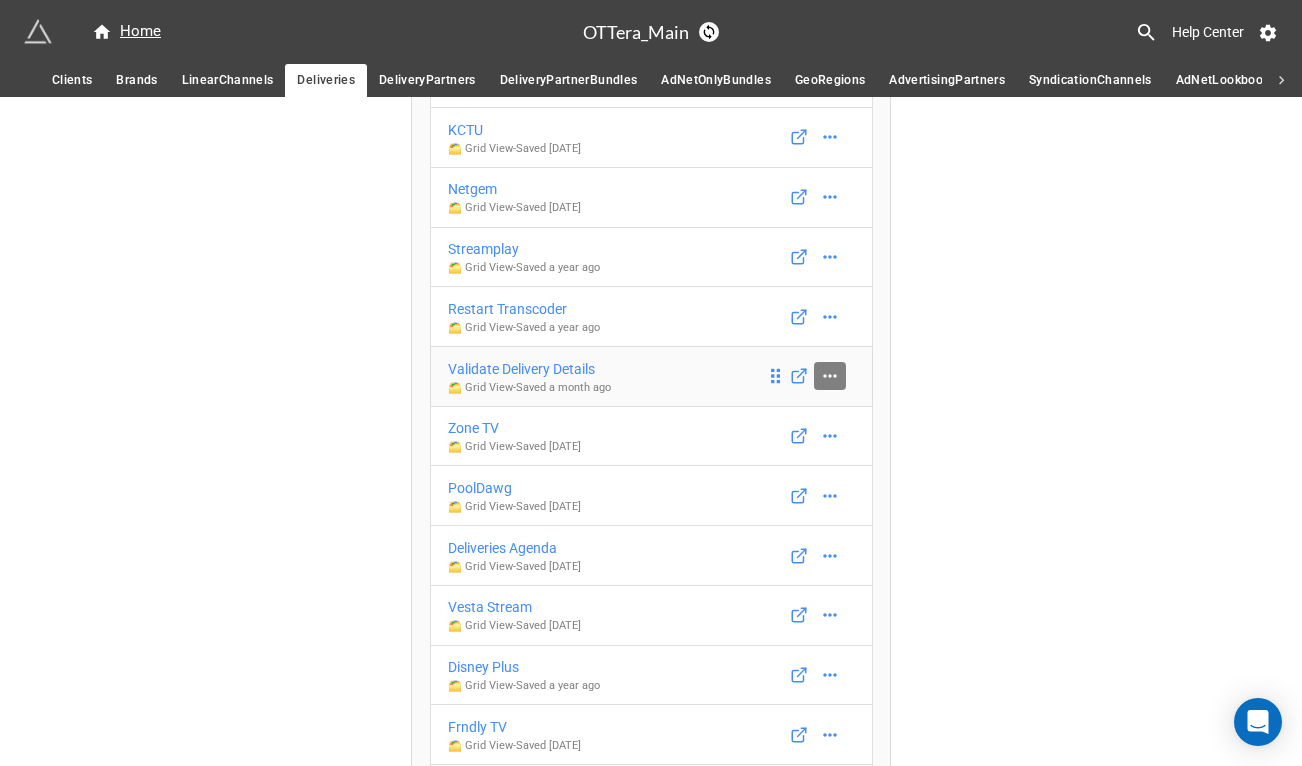 click 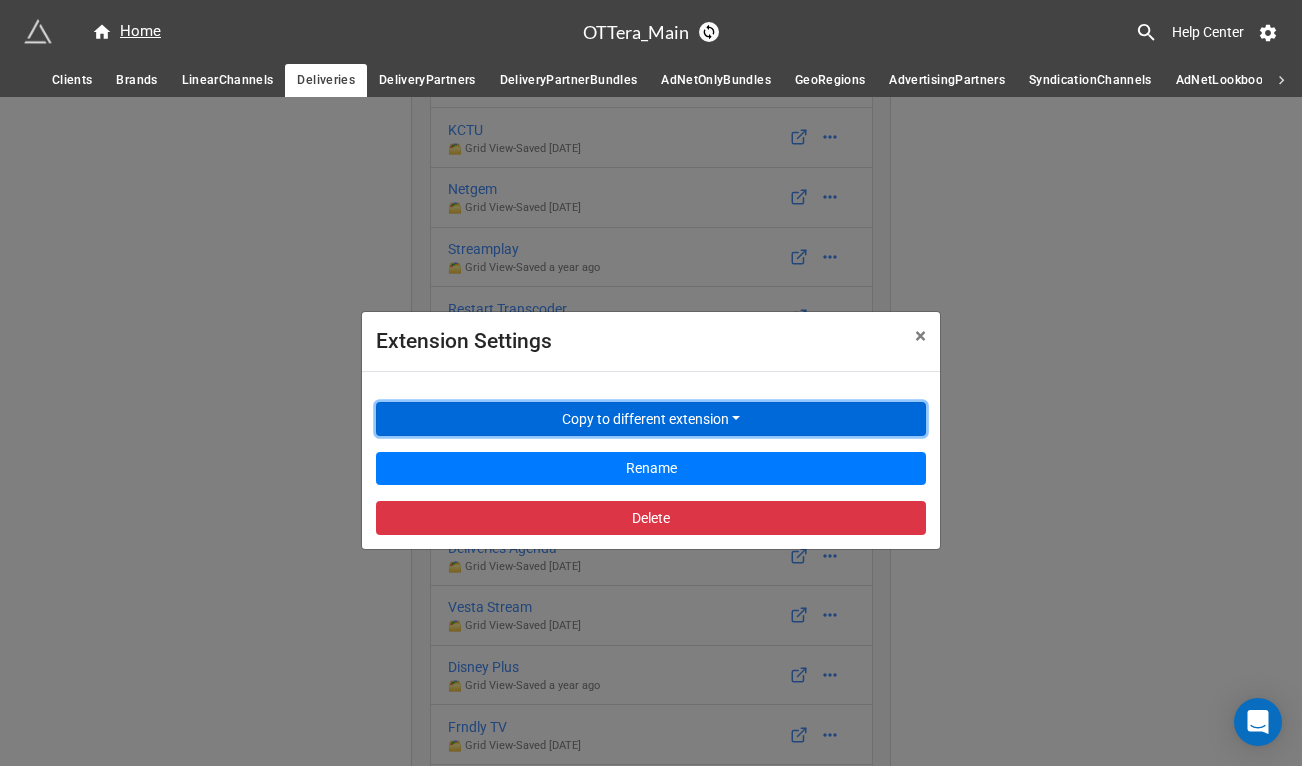 click on "Copy to different extension" at bounding box center (651, 419) 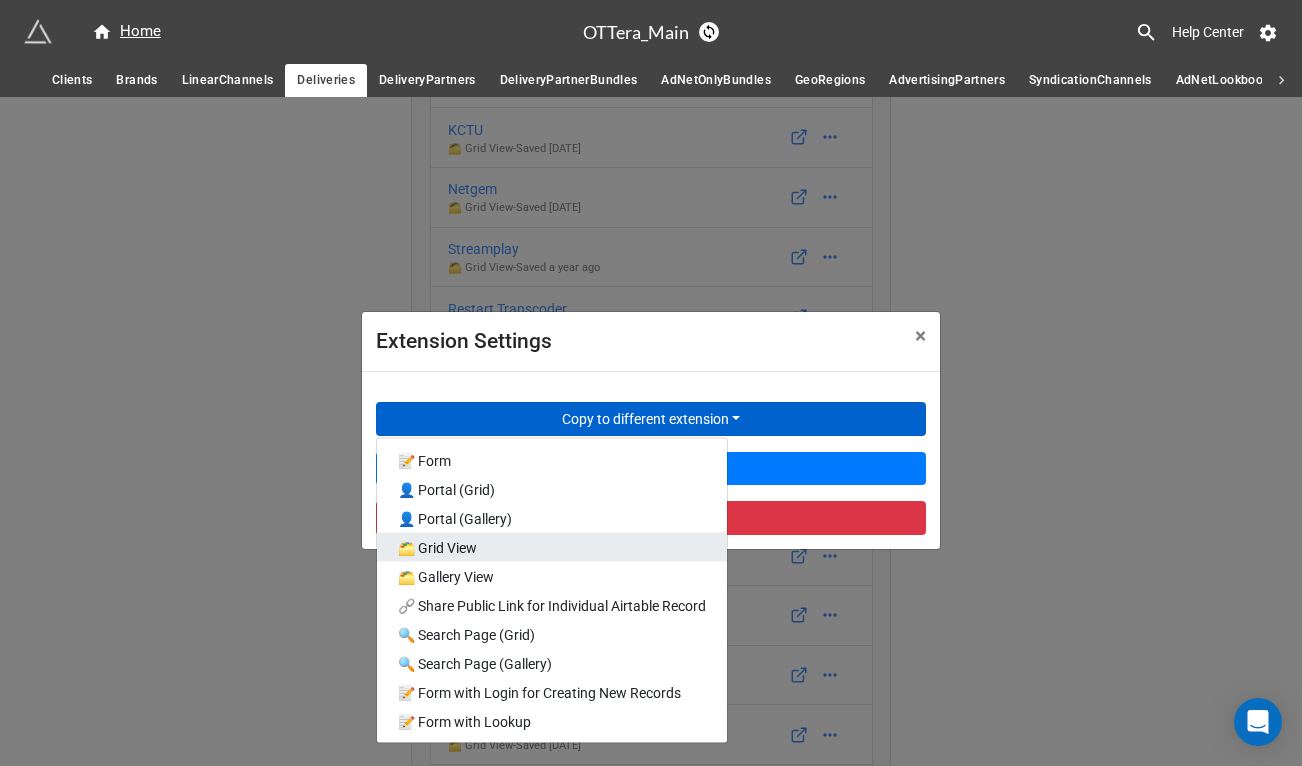 click on "🗂️ Grid View" at bounding box center [552, 547] 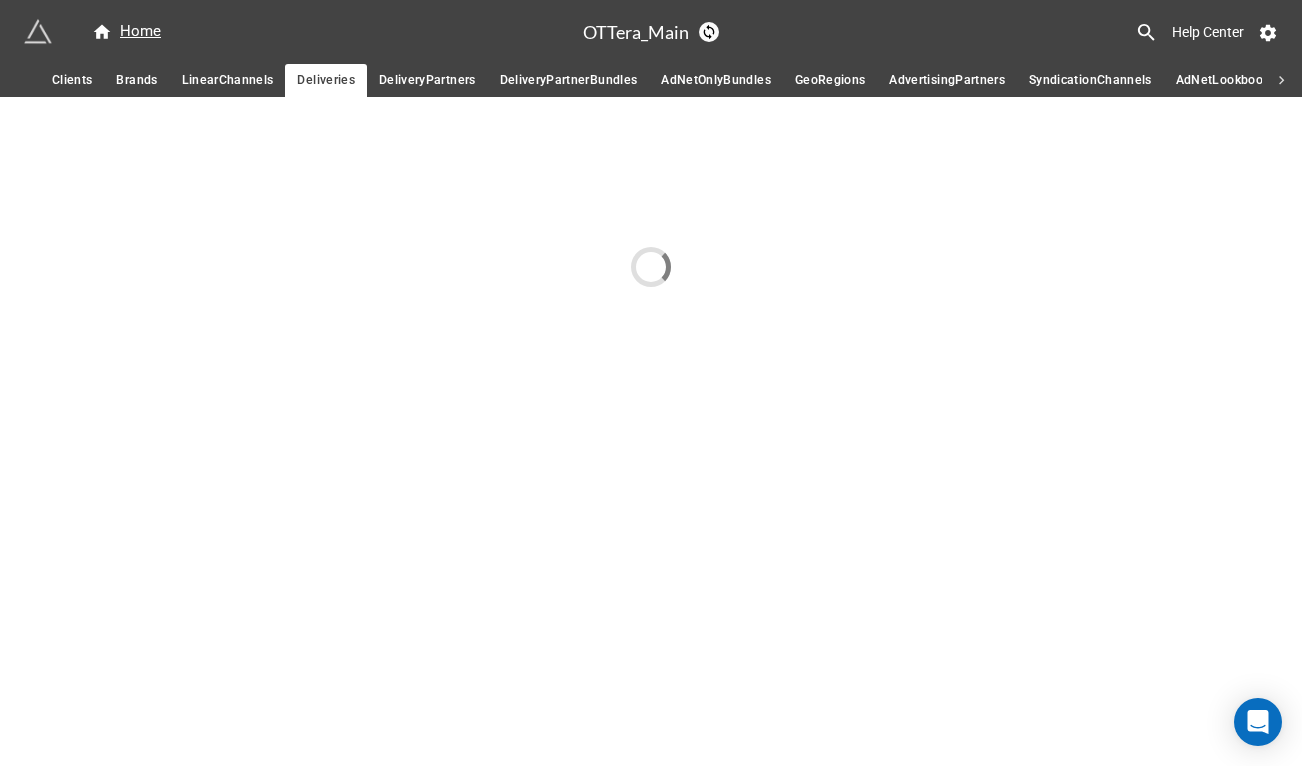 scroll, scrollTop: 0, scrollLeft: 0, axis: both 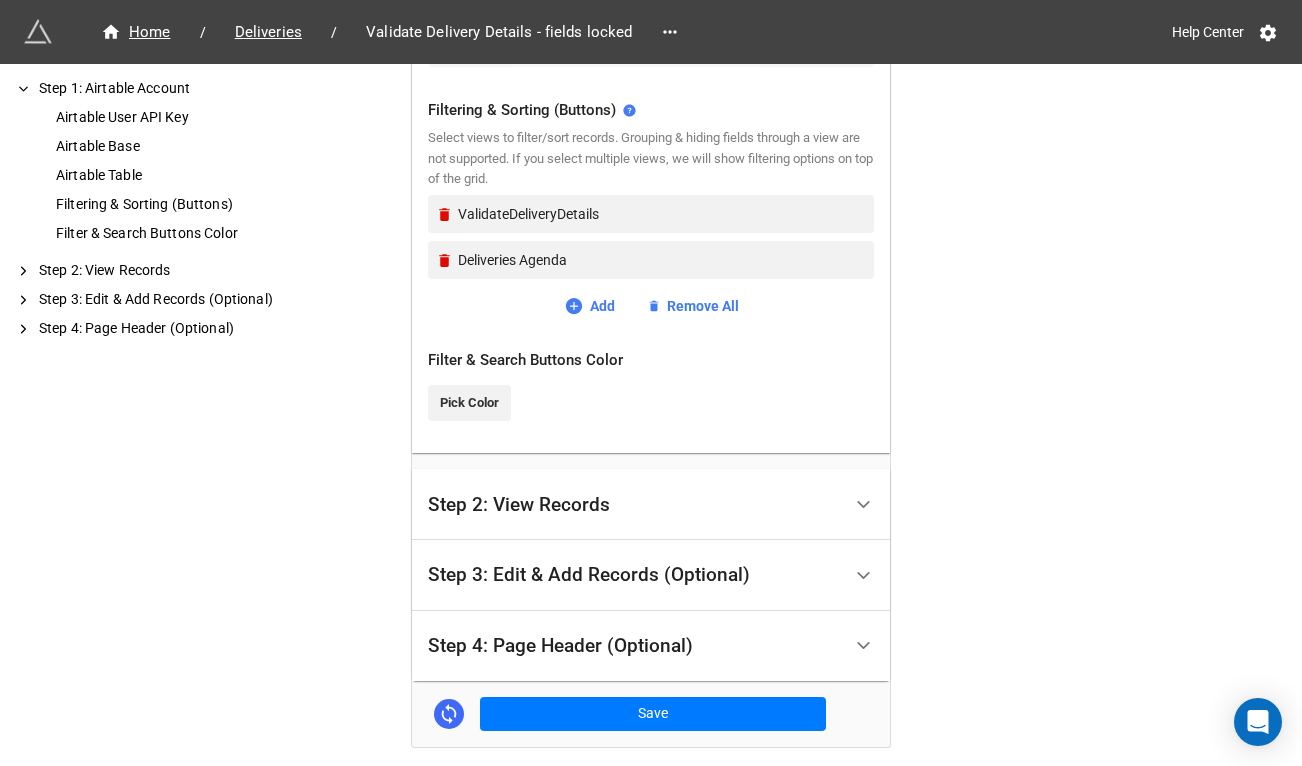 click on "Step 2: View Records" at bounding box center [519, 505] 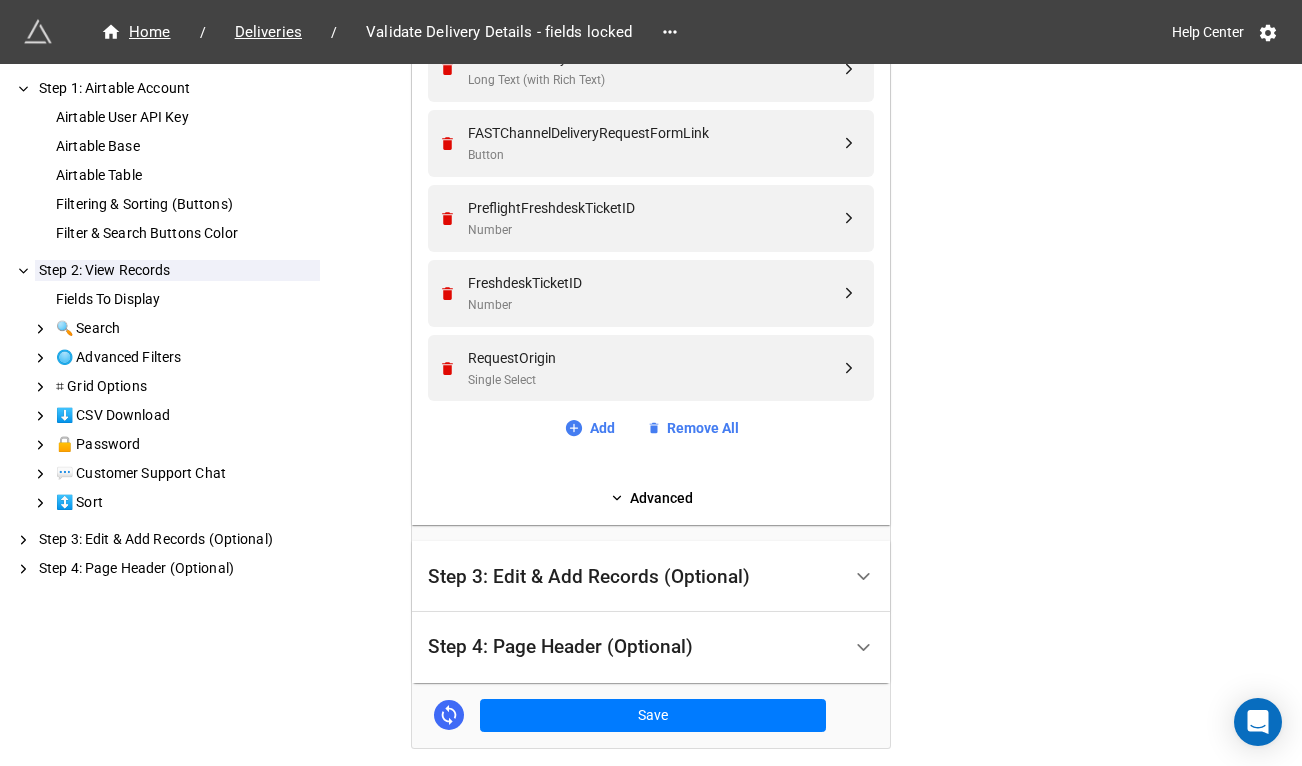 scroll, scrollTop: 1879, scrollLeft: 0, axis: vertical 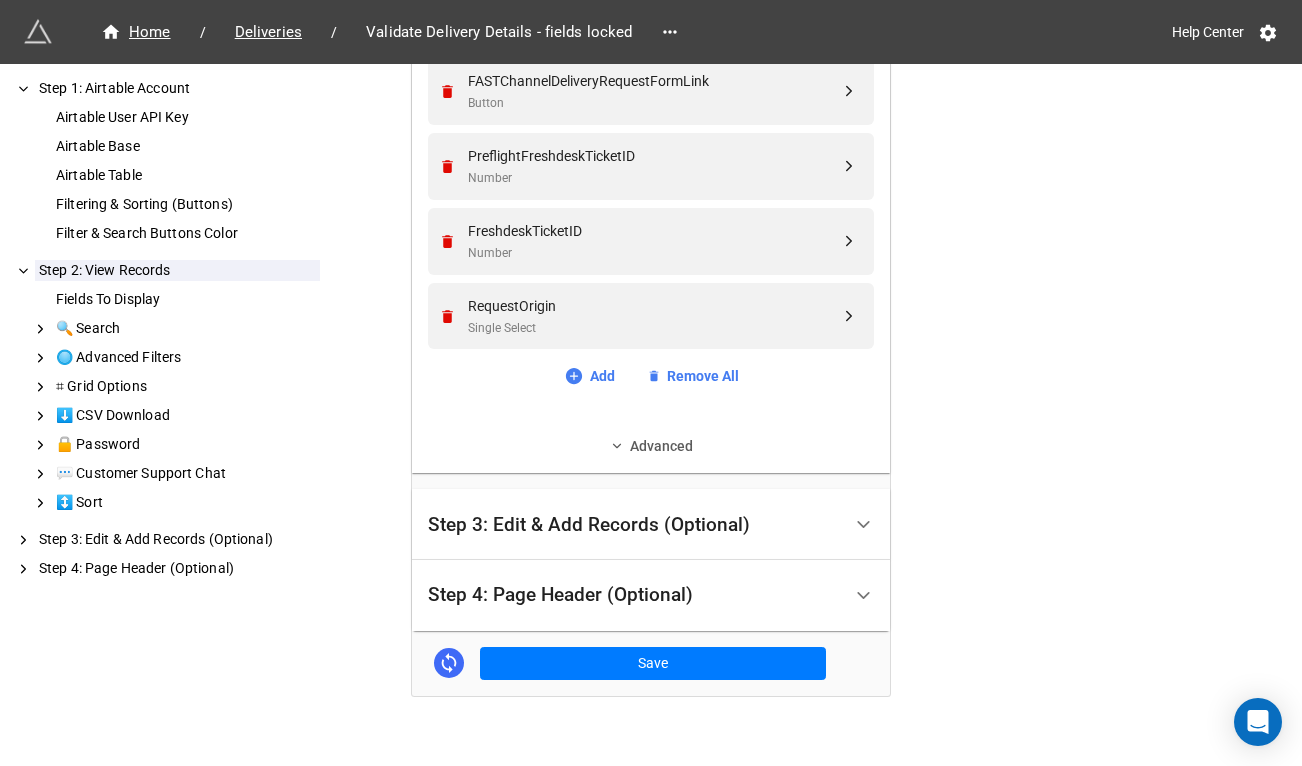 click on "Advanced" at bounding box center (651, 446) 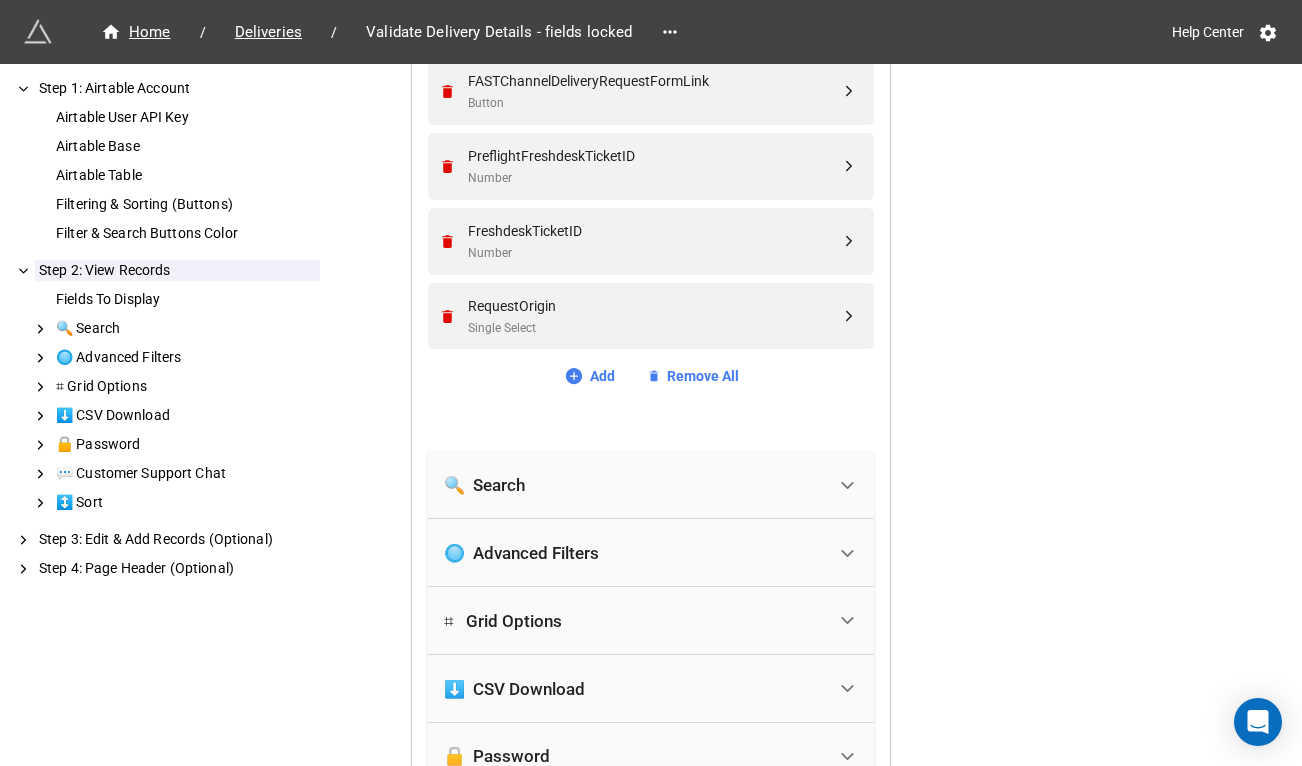 scroll, scrollTop: 2080, scrollLeft: 0, axis: vertical 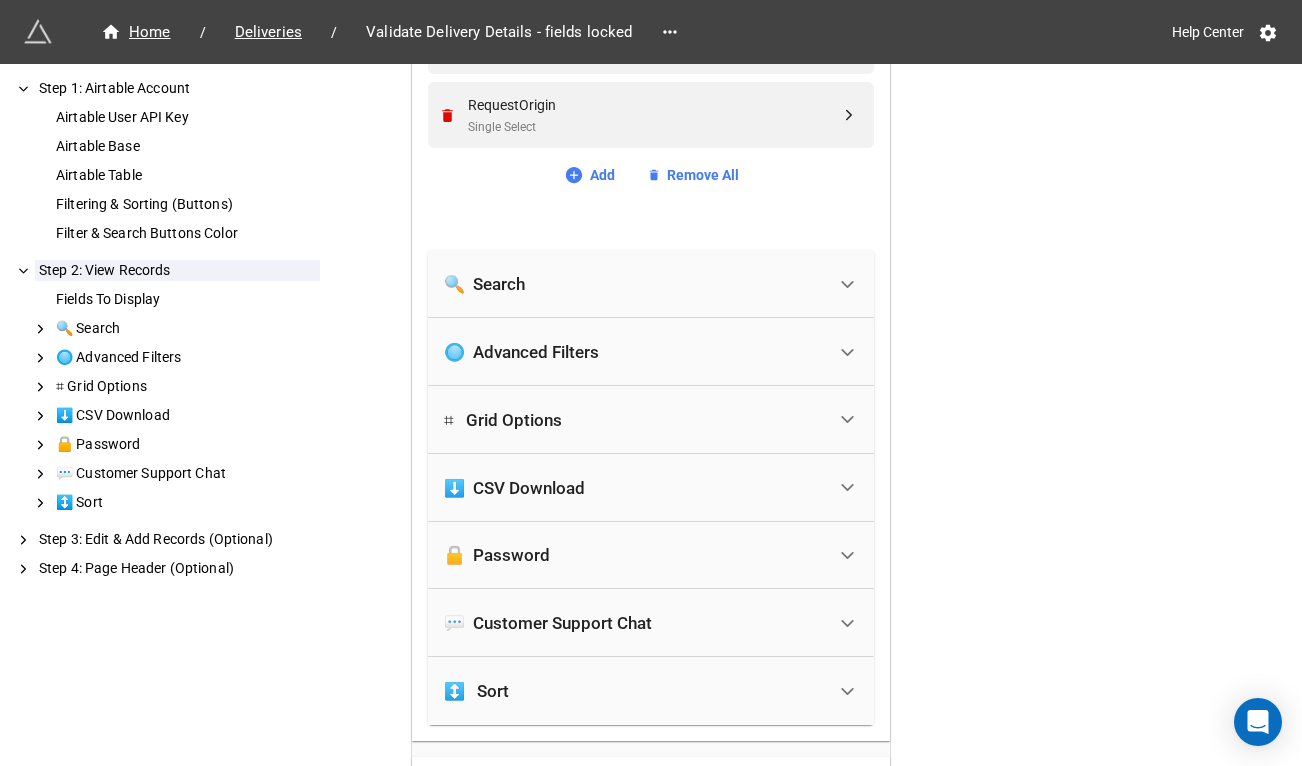 click on "🔒  Password" at bounding box center [634, 556] 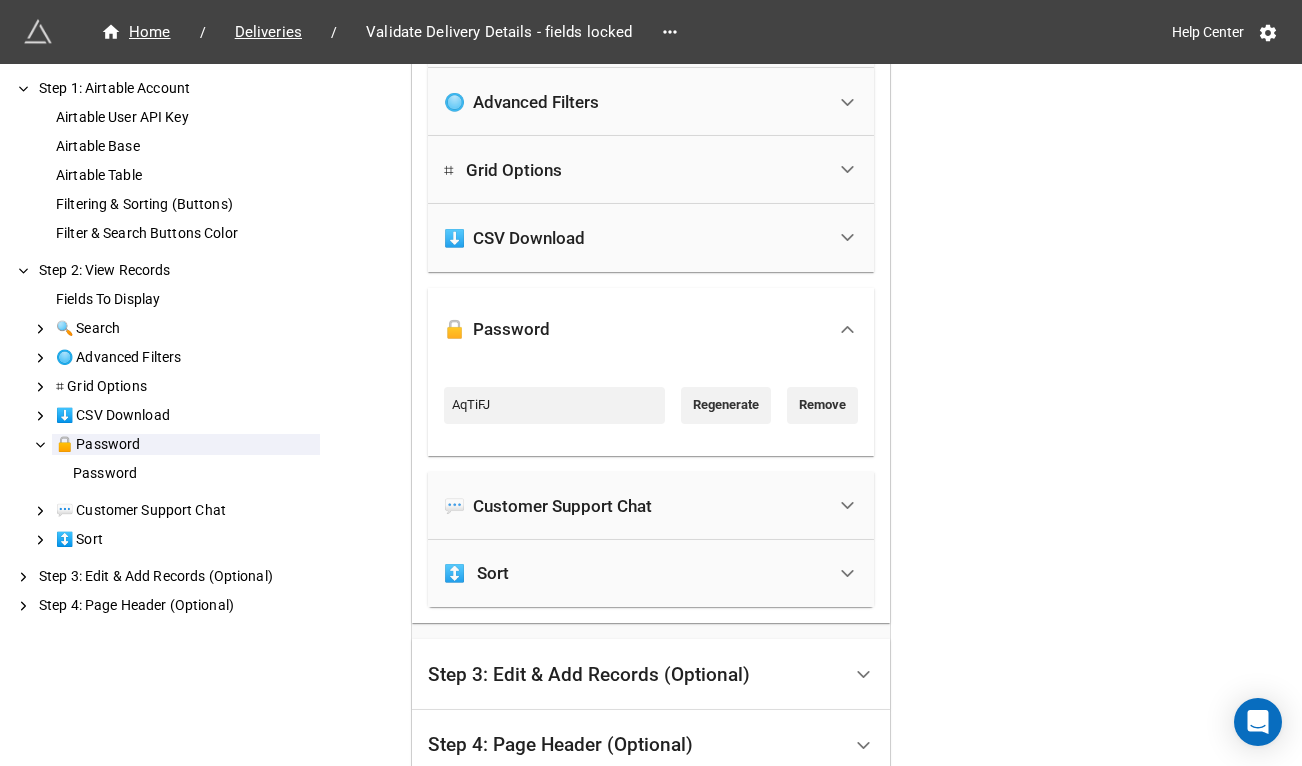 scroll, scrollTop: 2368, scrollLeft: 0, axis: vertical 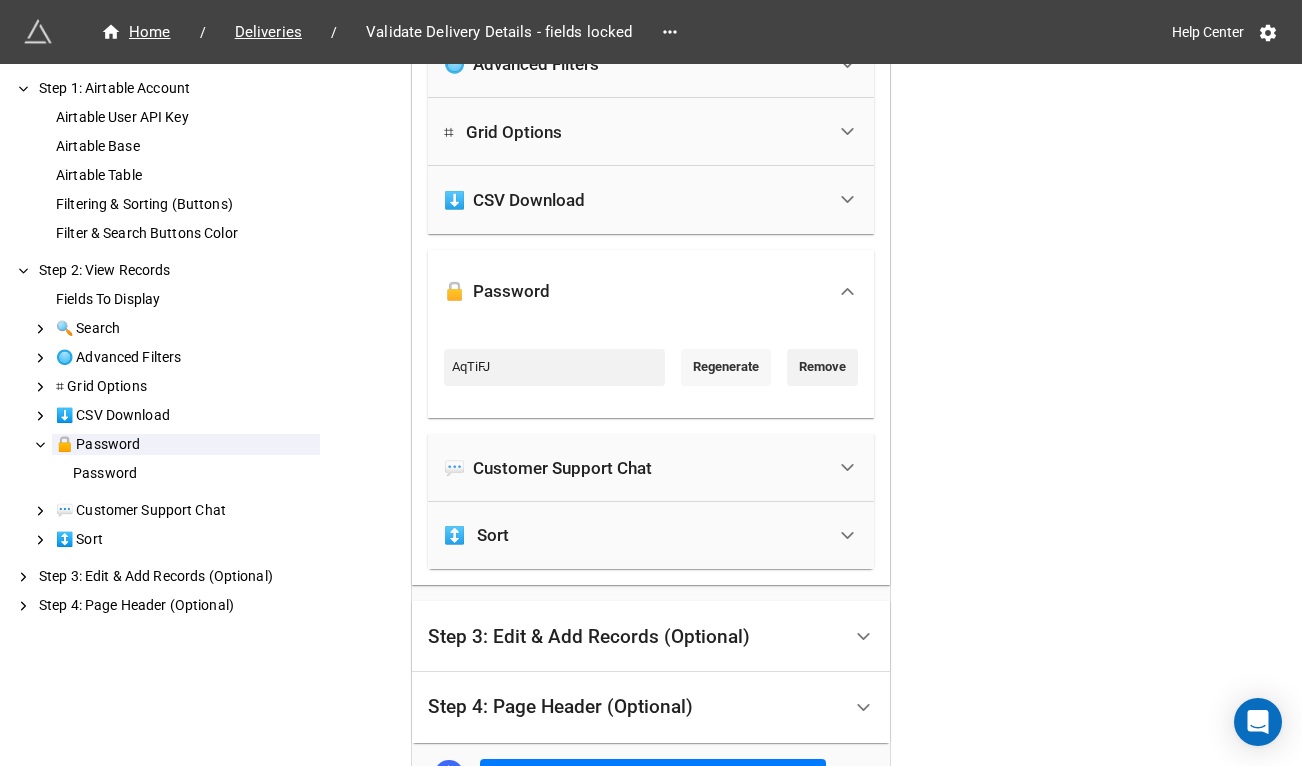 click on "Regenerate" at bounding box center [726, 367] 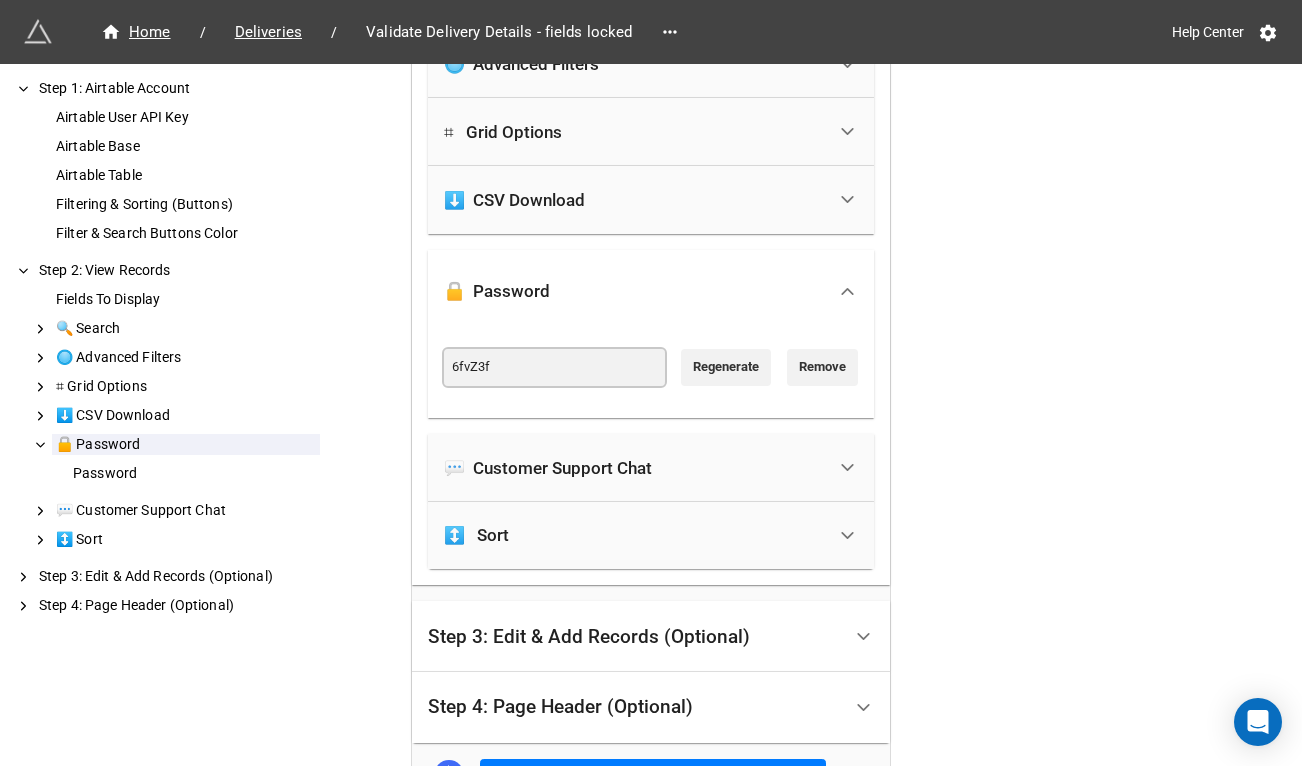 click on "6fvZ3f" at bounding box center (554, 367) 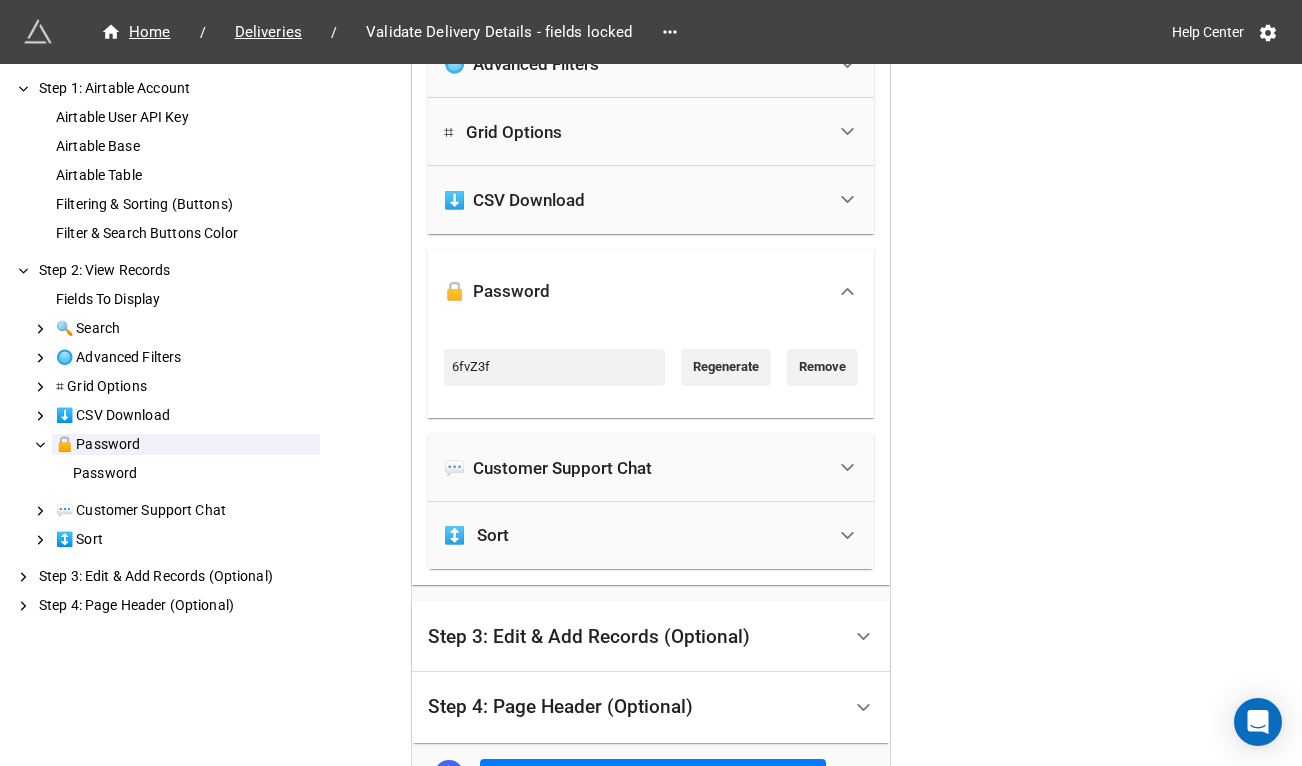 click on "Home / Deliveries / Validate Delivery Details - fields locked Help Center How to Setup Step 1: Airtable Account Airtable User API Key Airtable Base Airtable Table Filtering & Sorting (Buttons) Filter & Search Buttons Color Step 2: View Records Fields To Display 🔍  Search 🔘  Advanced Filters  ⌗   Grid Options ⬇️  CSV Download 🔒  Password Password 💬  Customer Support Chat  ↕️   Sort Step 3: Edit & Add Records (Optional) Step 4: Page Header (Optional) Step 1: Airtable Account Airtable User API Key Airtable API Key 1 Airtable Base OTTera_Main Airtable Table Deliveries Filtering & Sorting (Buttons) Select views to filter/sort records. Grouping & hiding fields through a view are not supported. If you select multiple views, we will show filtering options on top of the grid. ValidateDeliveryDetails Deliveries Agenda Add Remove All Filter & Search Buttons Color Pick Color Step 2: View Records Fields To Display Name Formula DeliveryPartner_ref Linked Records Client_refBrands Lookup Brand_ref Add" at bounding box center [651, -731] 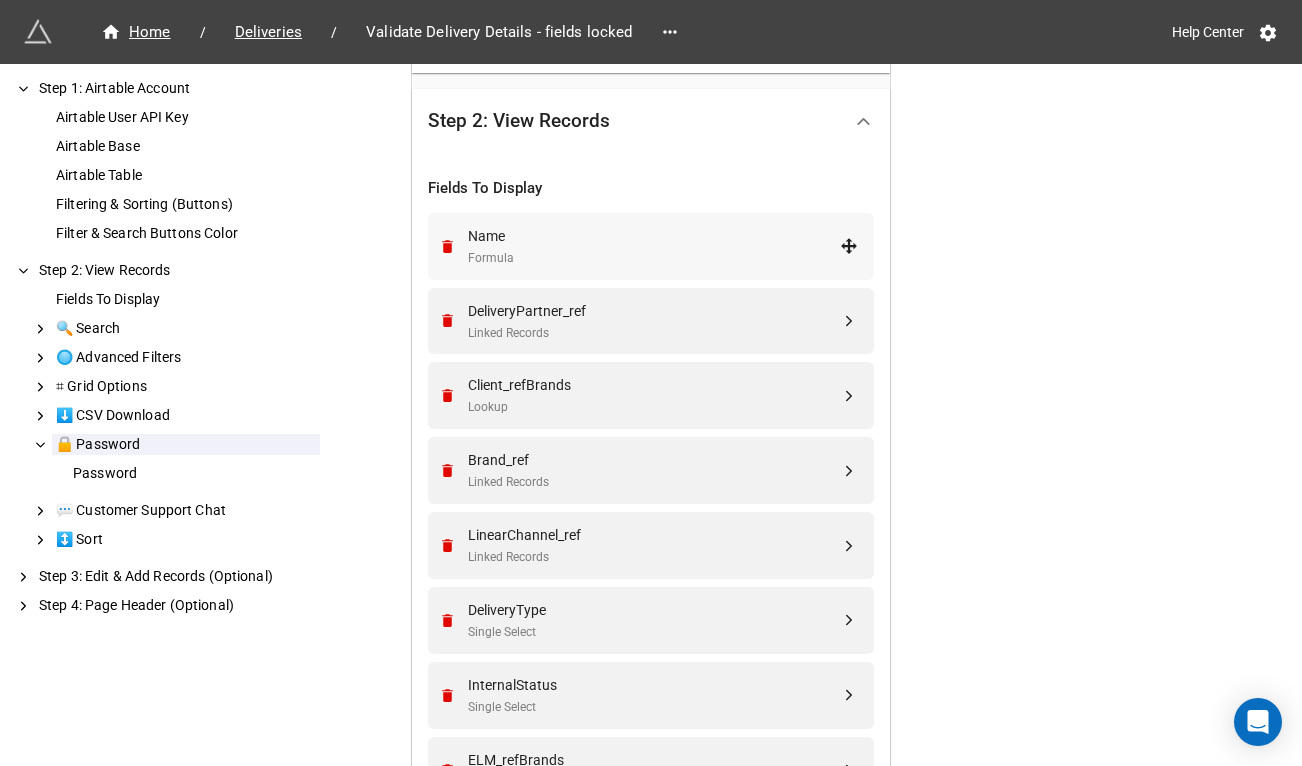 scroll, scrollTop: 503, scrollLeft: 0, axis: vertical 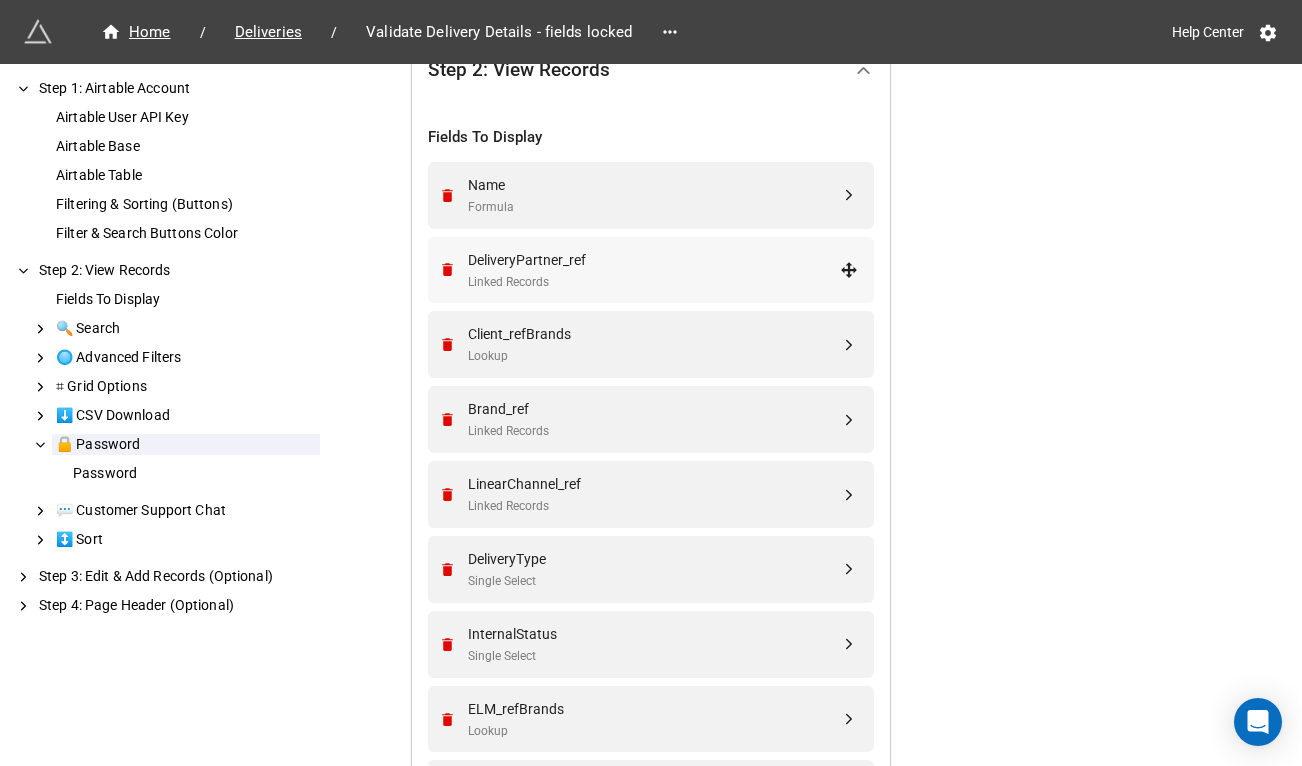 click on "DeliveryPartner_ref" at bounding box center (654, 260) 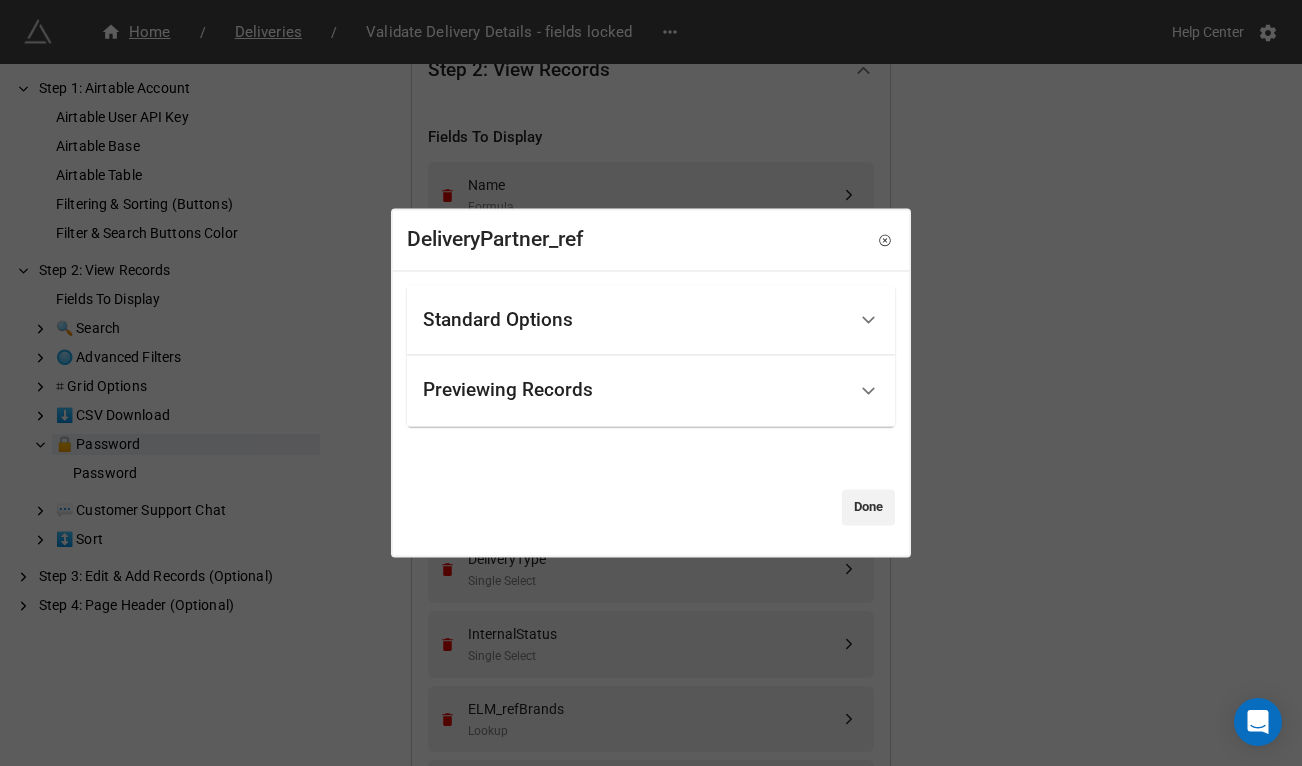 click on "Standard Options" at bounding box center [634, 320] 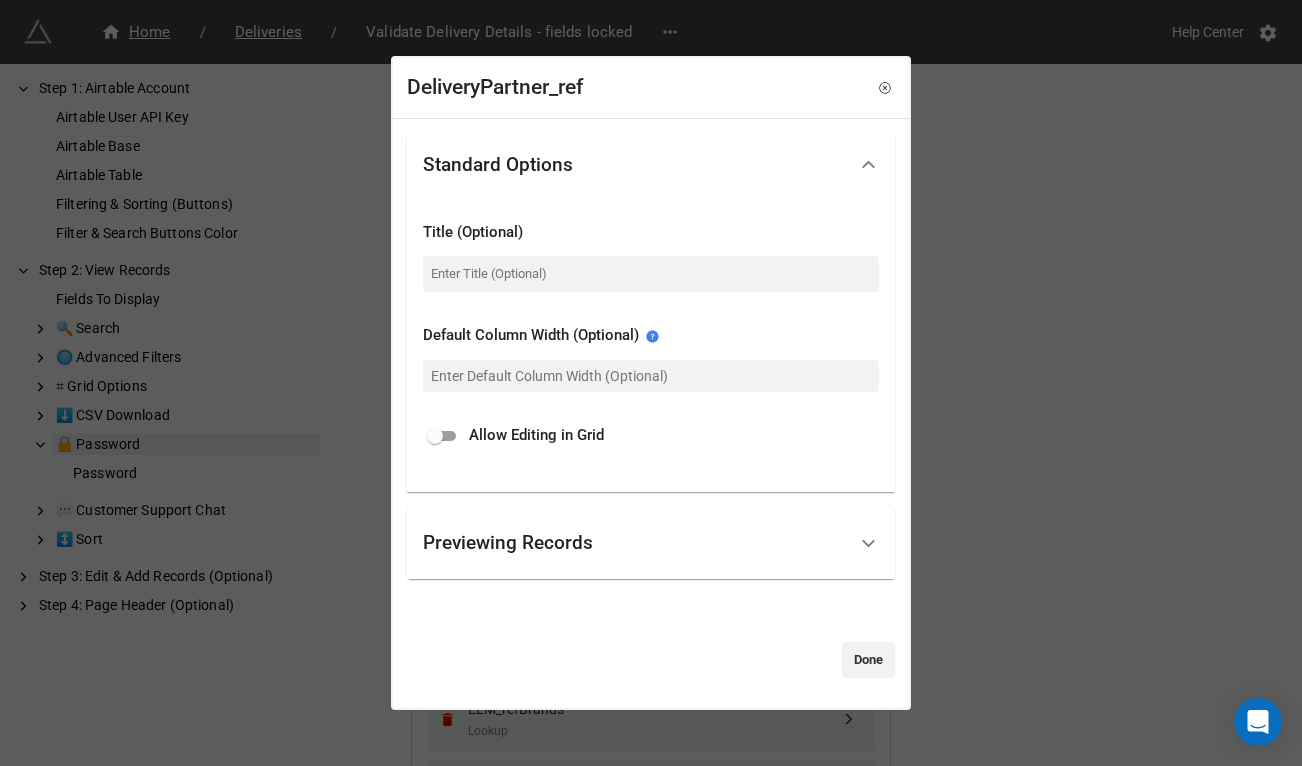 click on "DeliveryPartner_ref Standard Options Title (Optional) Default Column Width (Optional) Allow Editing in Grid Previewing Records Make linked records clickable If you would like to make the linked records clickable, setup a table in  Share Public URL for Individual Airtable Record  and then select it here. Select extension Done" at bounding box center (651, 383) 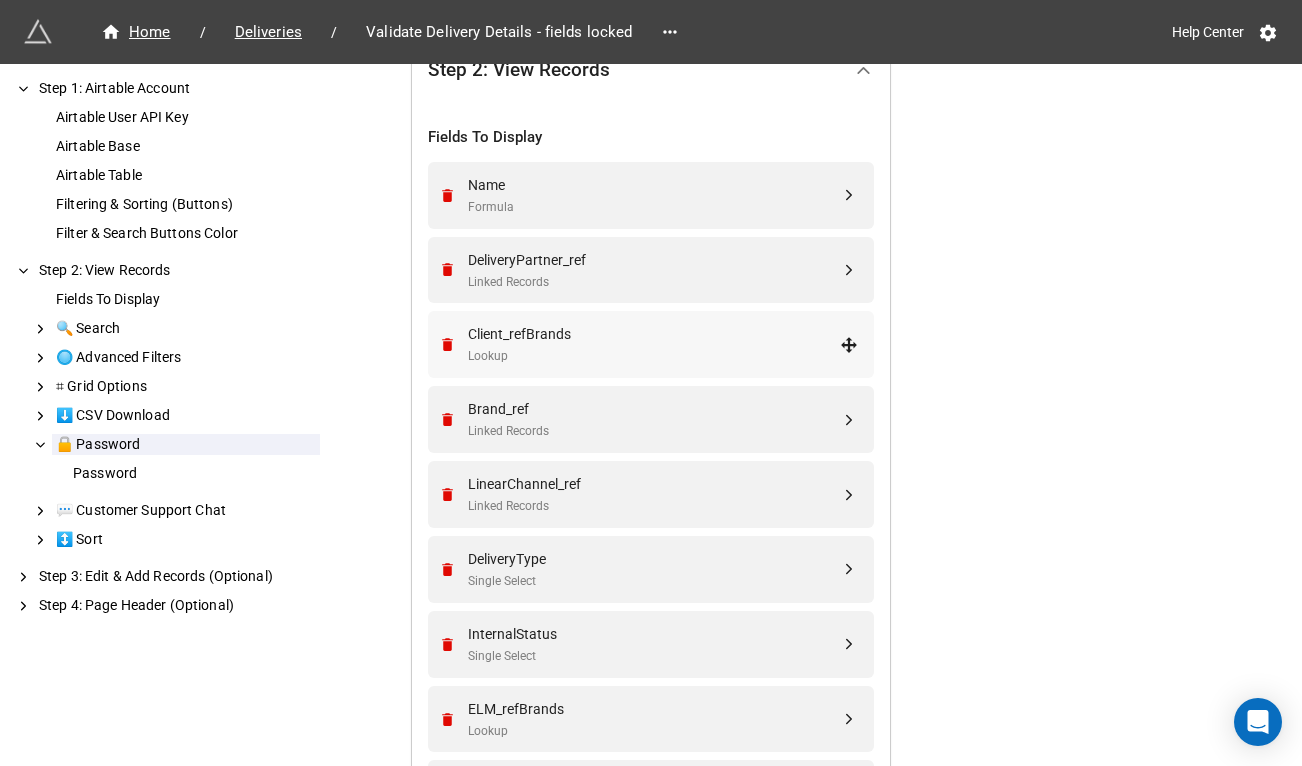 click on "Client_refBrands" at bounding box center (654, 334) 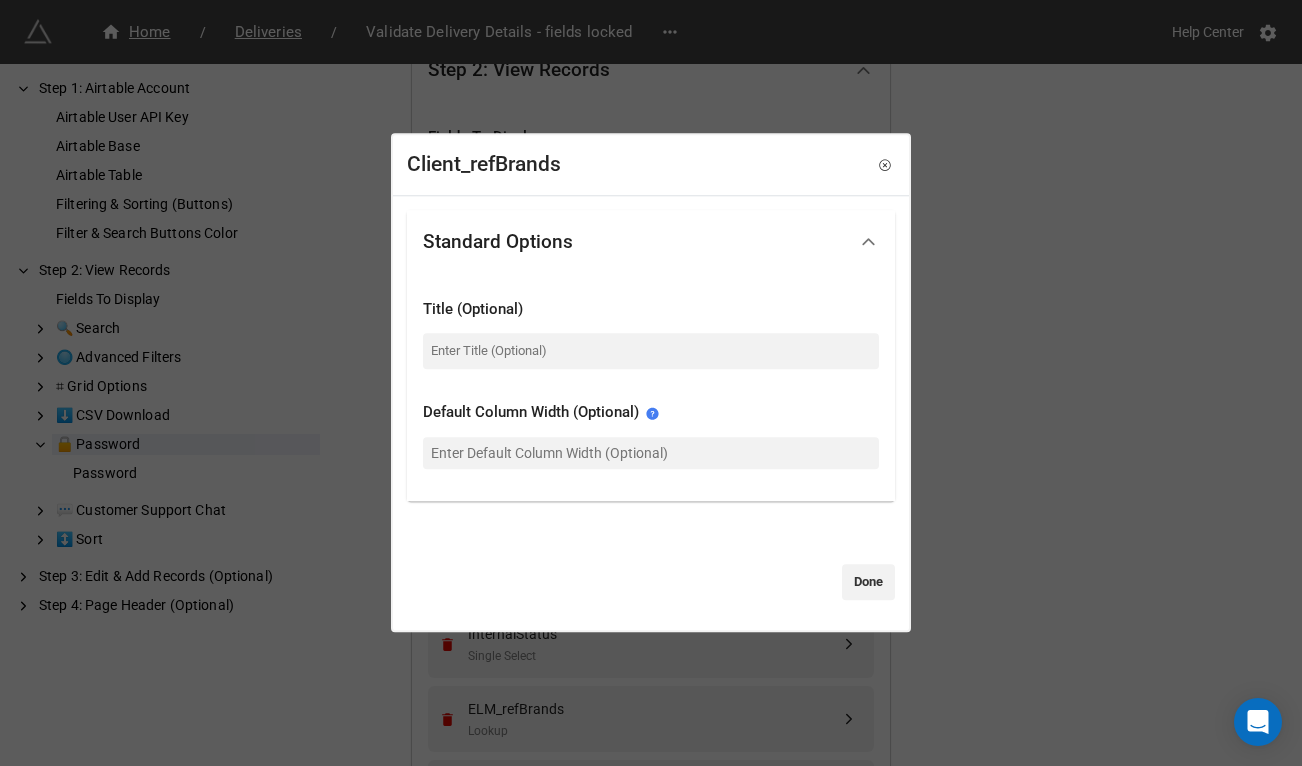 click on "Standard Options" at bounding box center [634, 241] 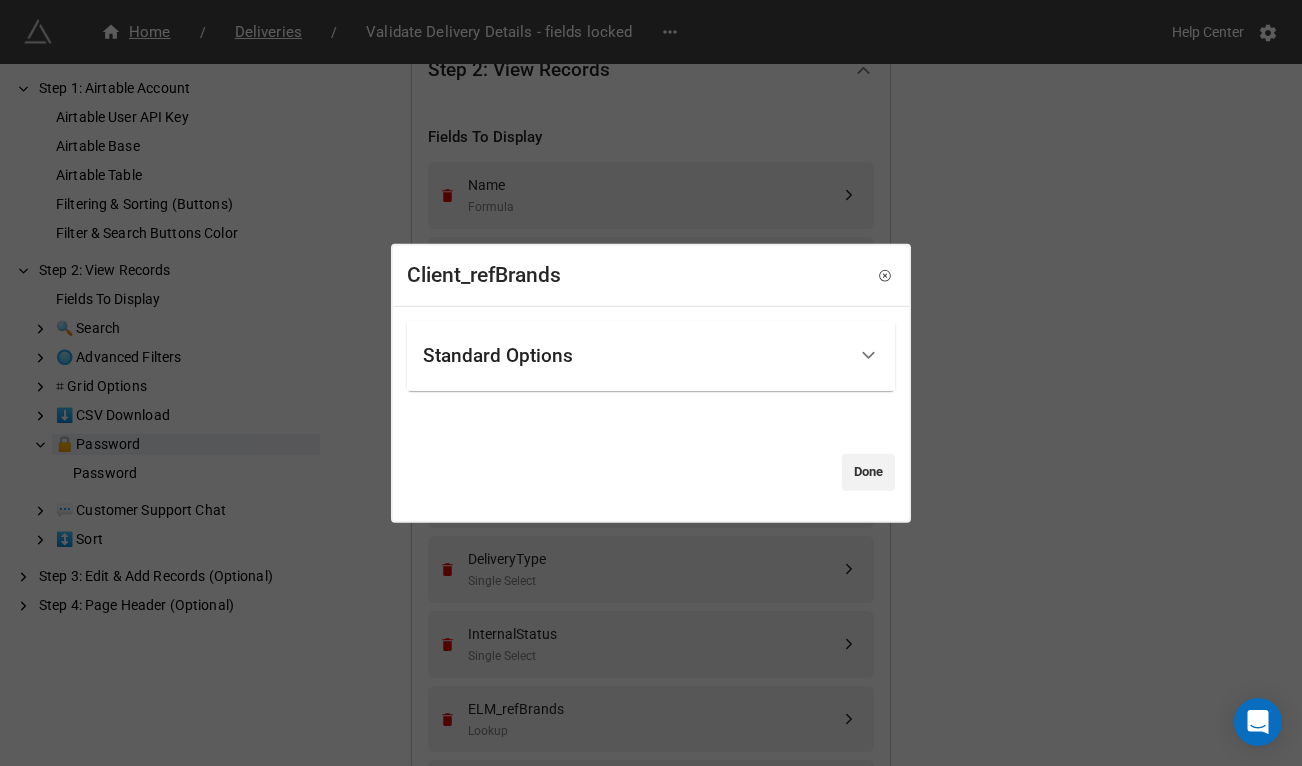 click on "Standard Options" at bounding box center [634, 355] 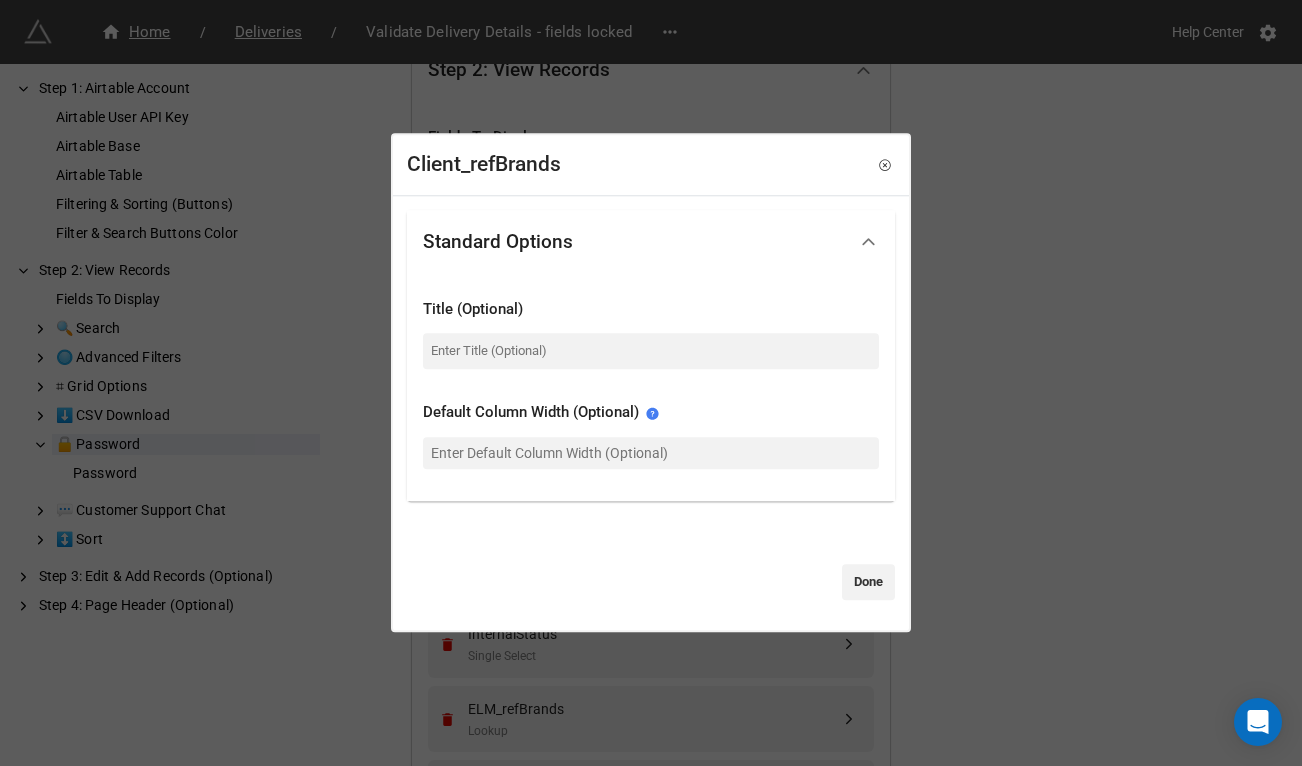 click on "Client_refBrands Standard Options Title (Optional) Default Column Width (Optional) Done" at bounding box center [651, 383] 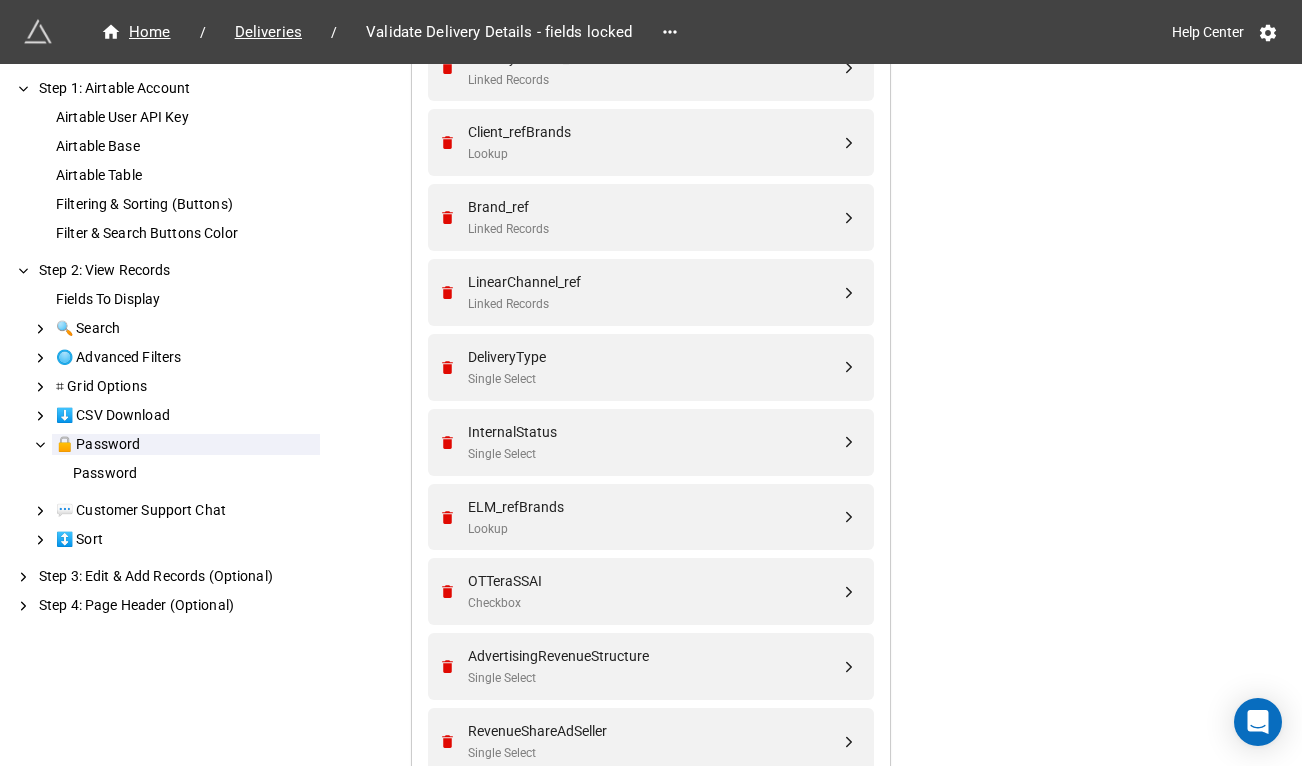 scroll, scrollTop: 715, scrollLeft: 0, axis: vertical 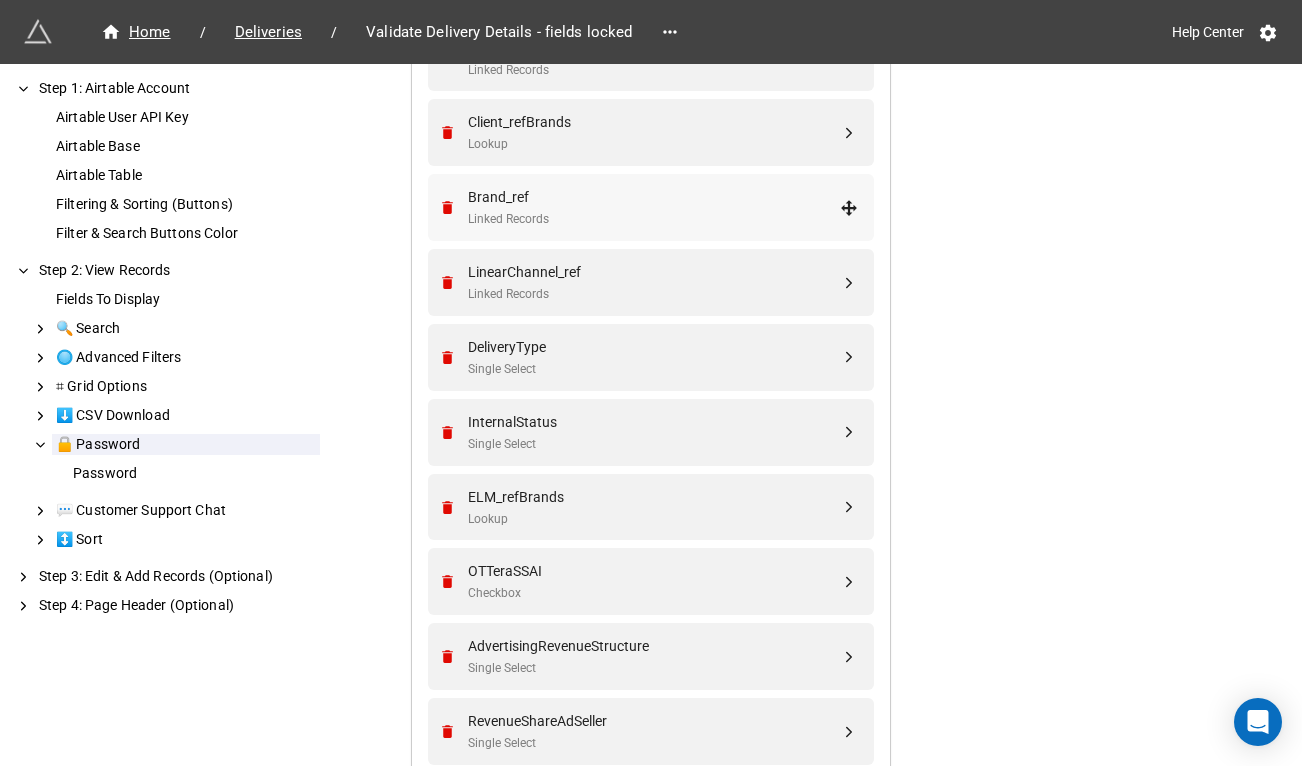click on "Brand_ref" at bounding box center (654, 197) 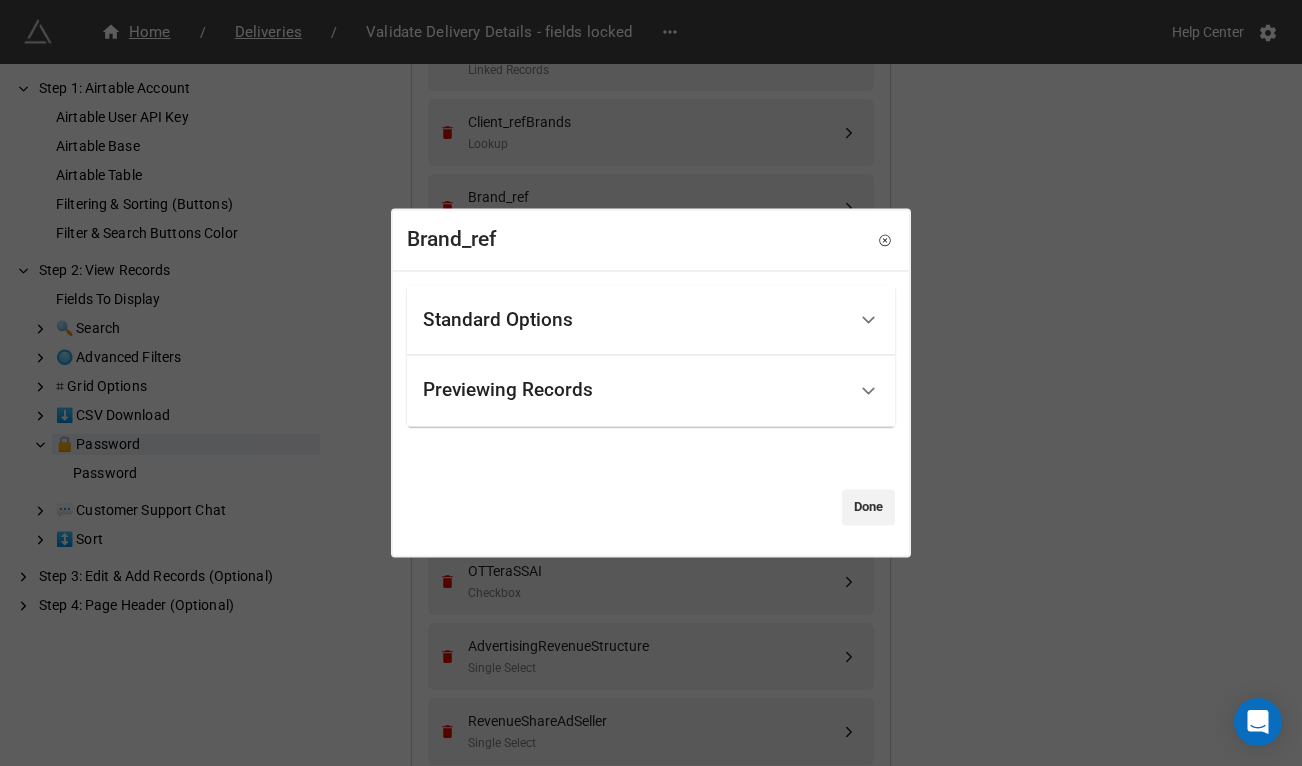 click on "Standard Options" at bounding box center (634, 320) 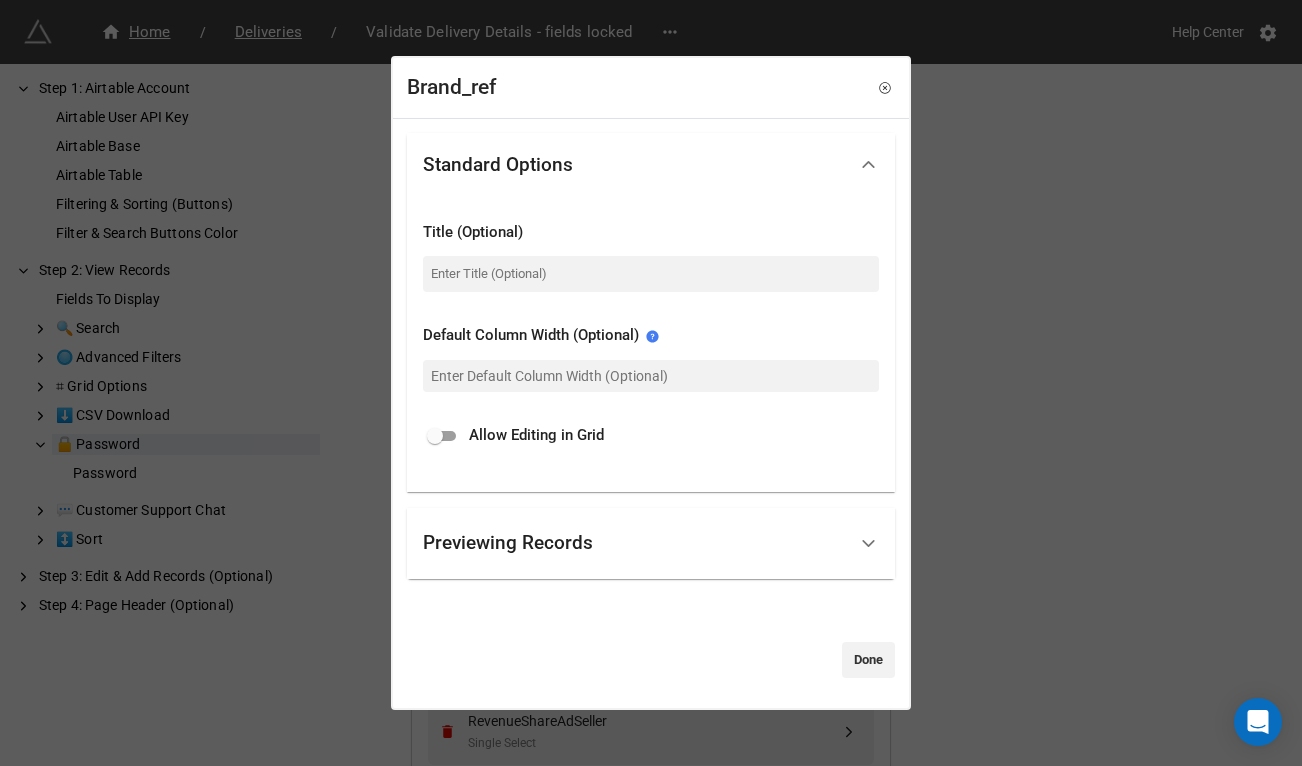 click on "Brand_ref Standard Options Title (Optional) Default Column Width (Optional) Allow Editing in Grid Previewing Records Make linked records clickable If you would like to make the linked records clickable, setup a table in  Share Public URL for Individual Airtable Record  and then select it here. Select extension Done" at bounding box center (651, 383) 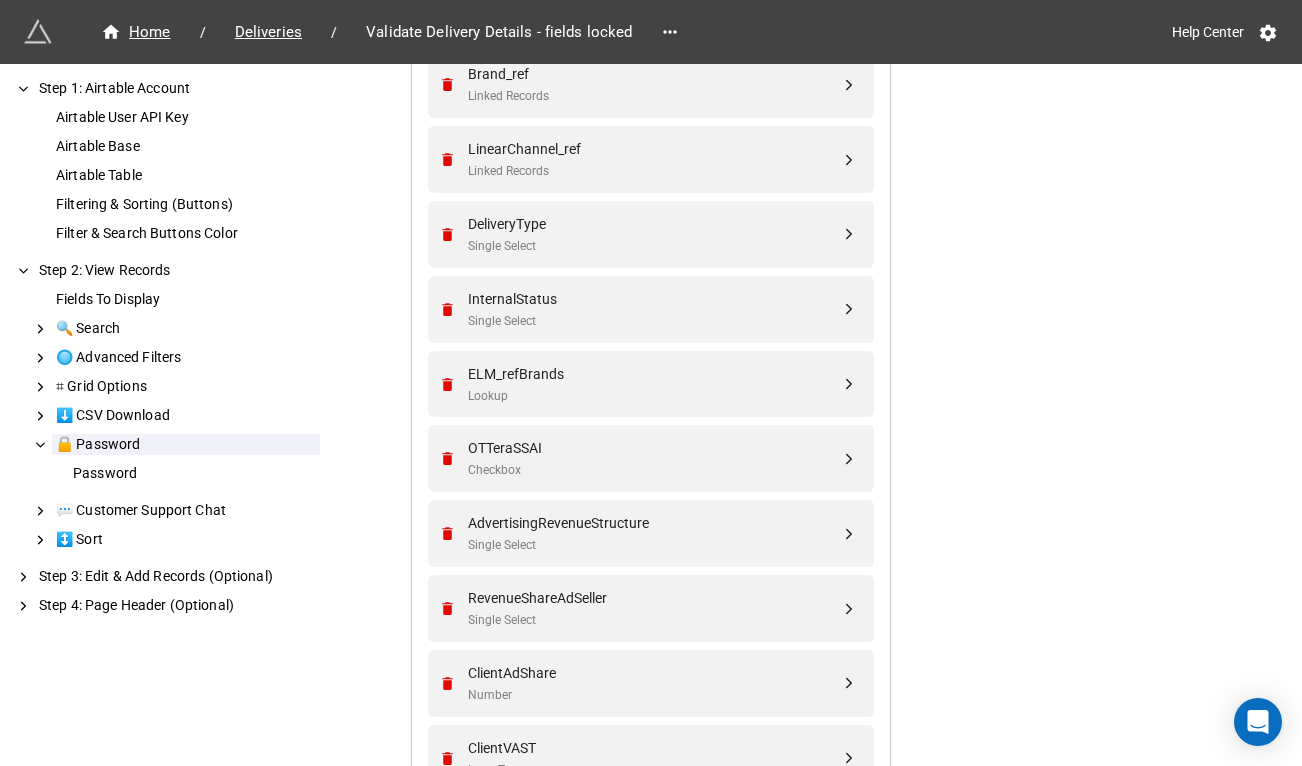 scroll, scrollTop: 850, scrollLeft: 0, axis: vertical 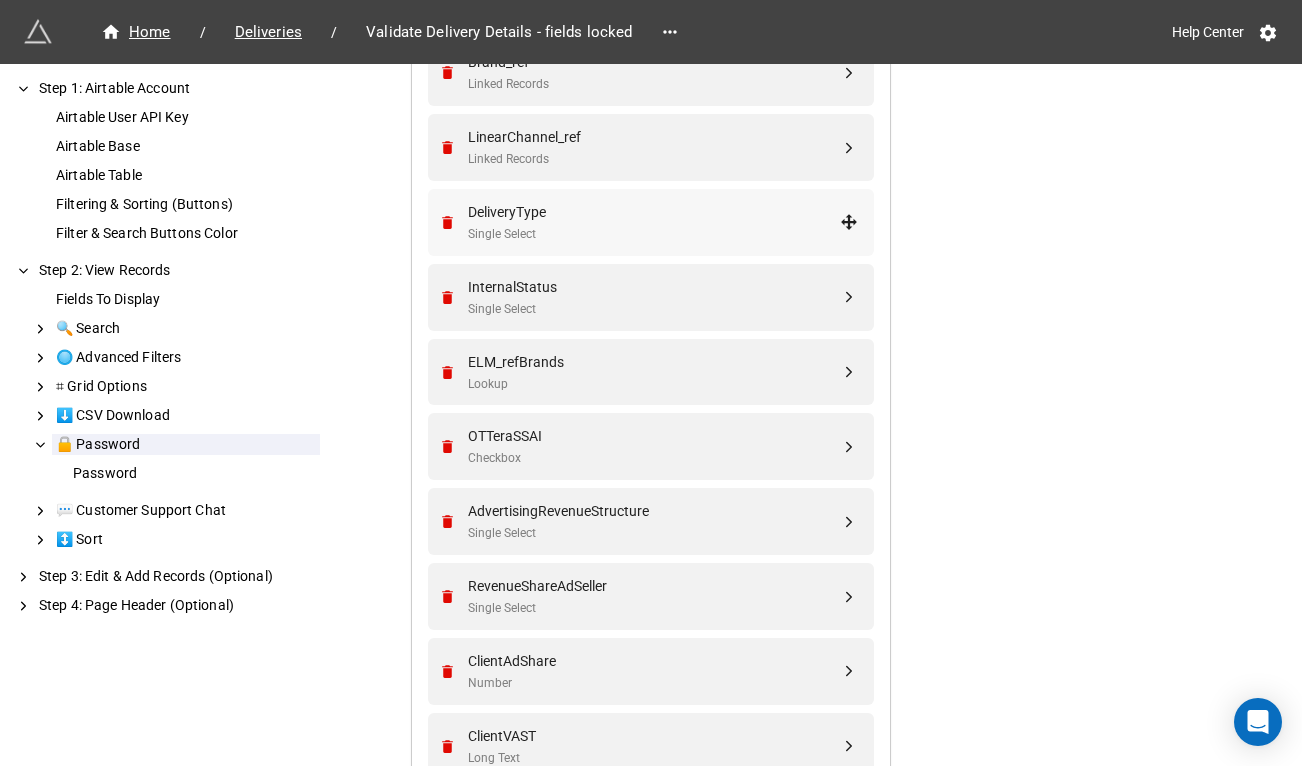 click on "DeliveryType" at bounding box center [654, 212] 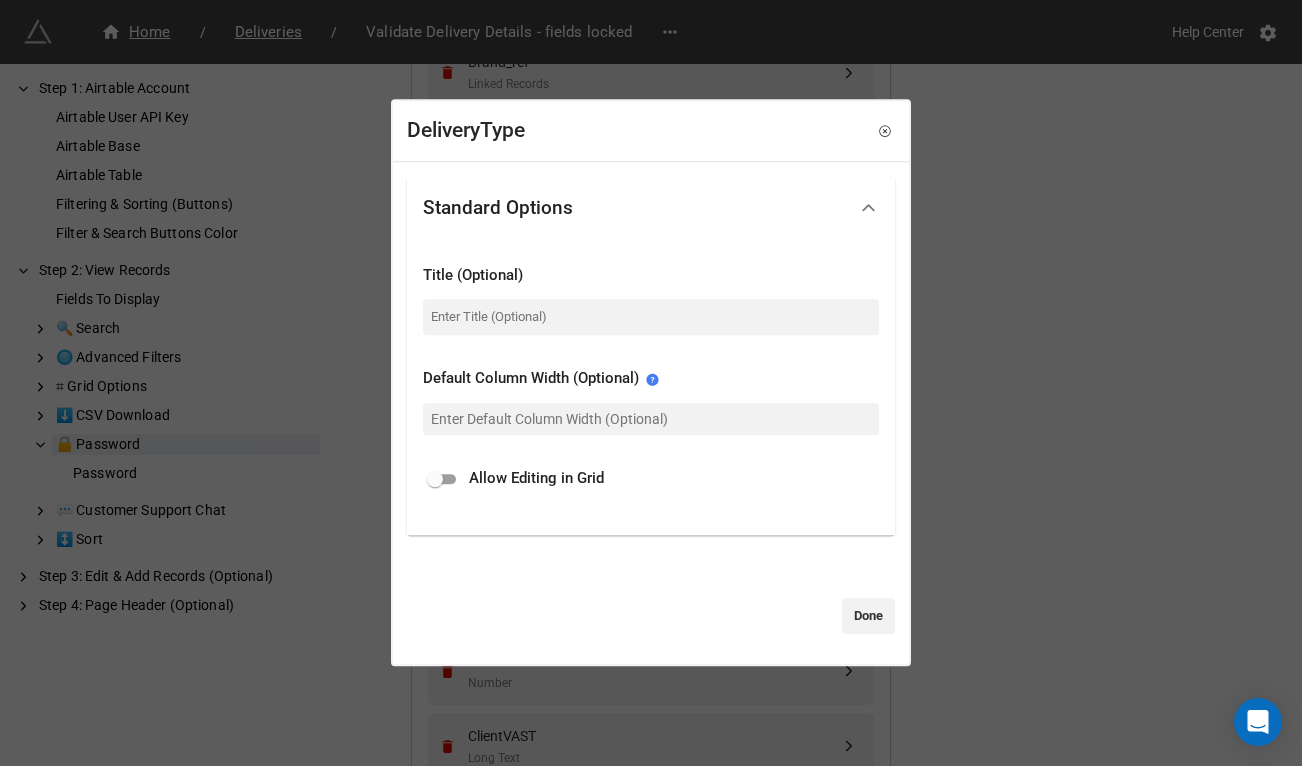 click on "DeliveryType Standard Options Title (Optional) Default Column Width (Optional) Allow Editing in Grid Done" at bounding box center (651, 383) 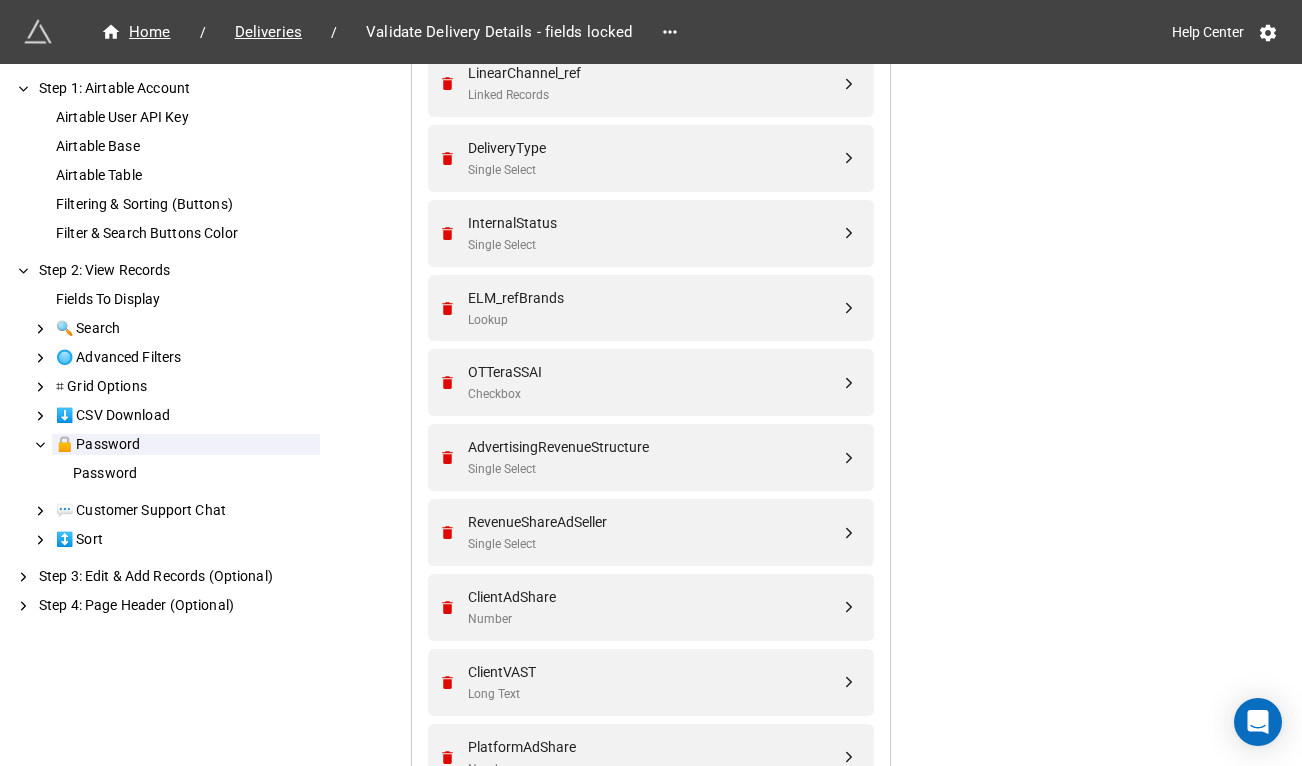scroll, scrollTop: 981, scrollLeft: 0, axis: vertical 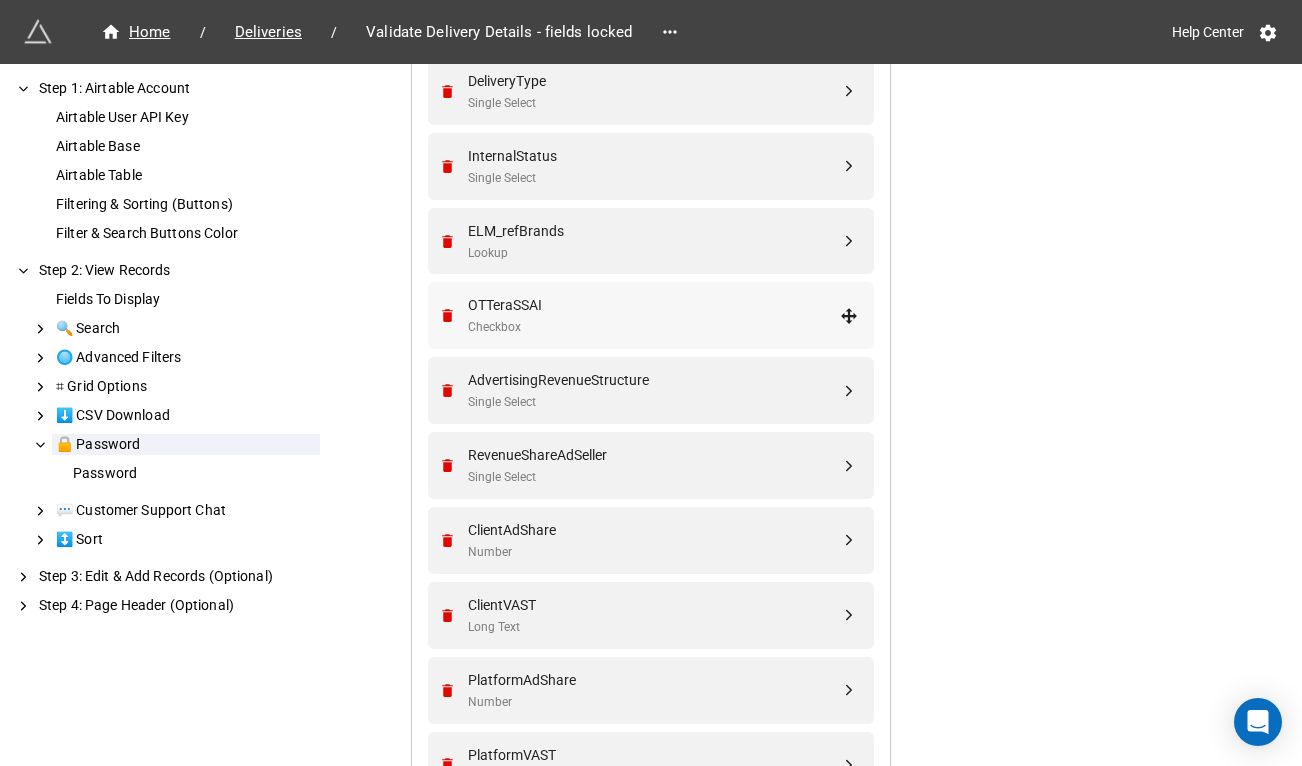 click on "OTTeraSSAI" at bounding box center [654, 305] 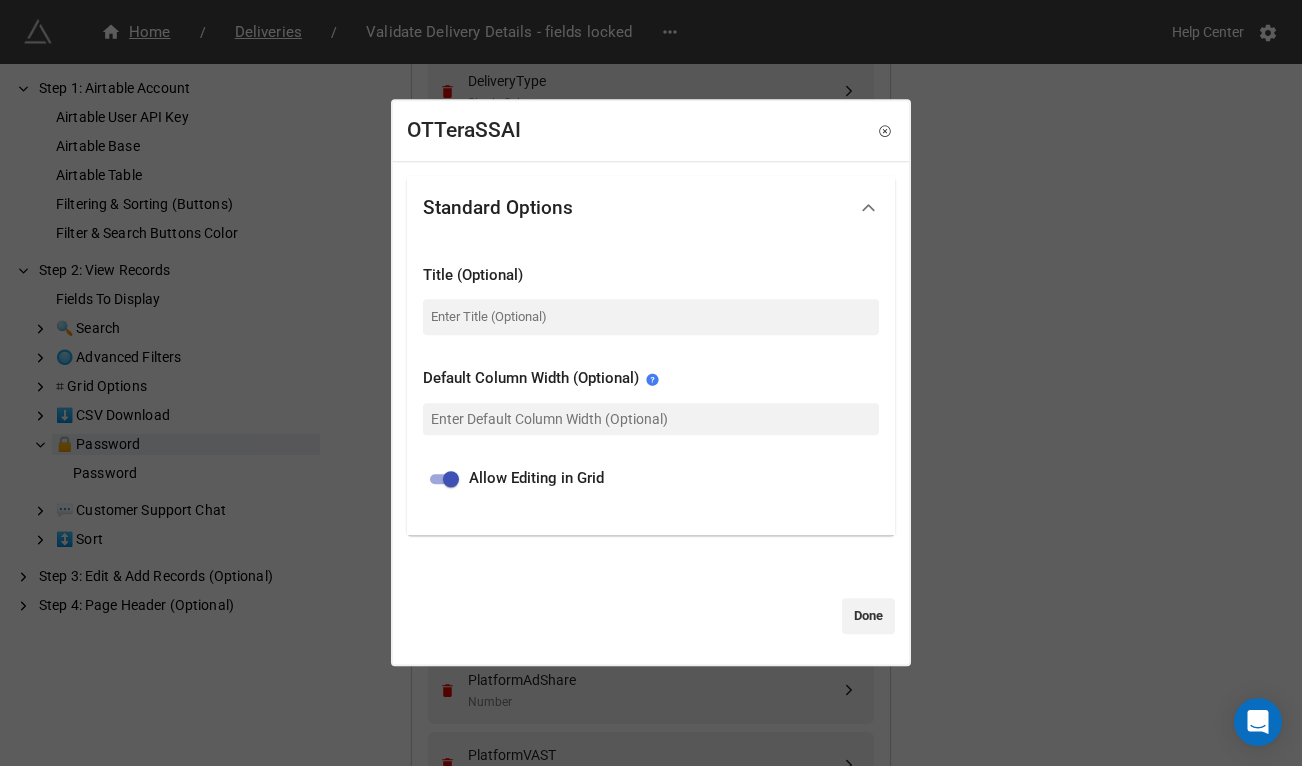 click at bounding box center (451, 479) 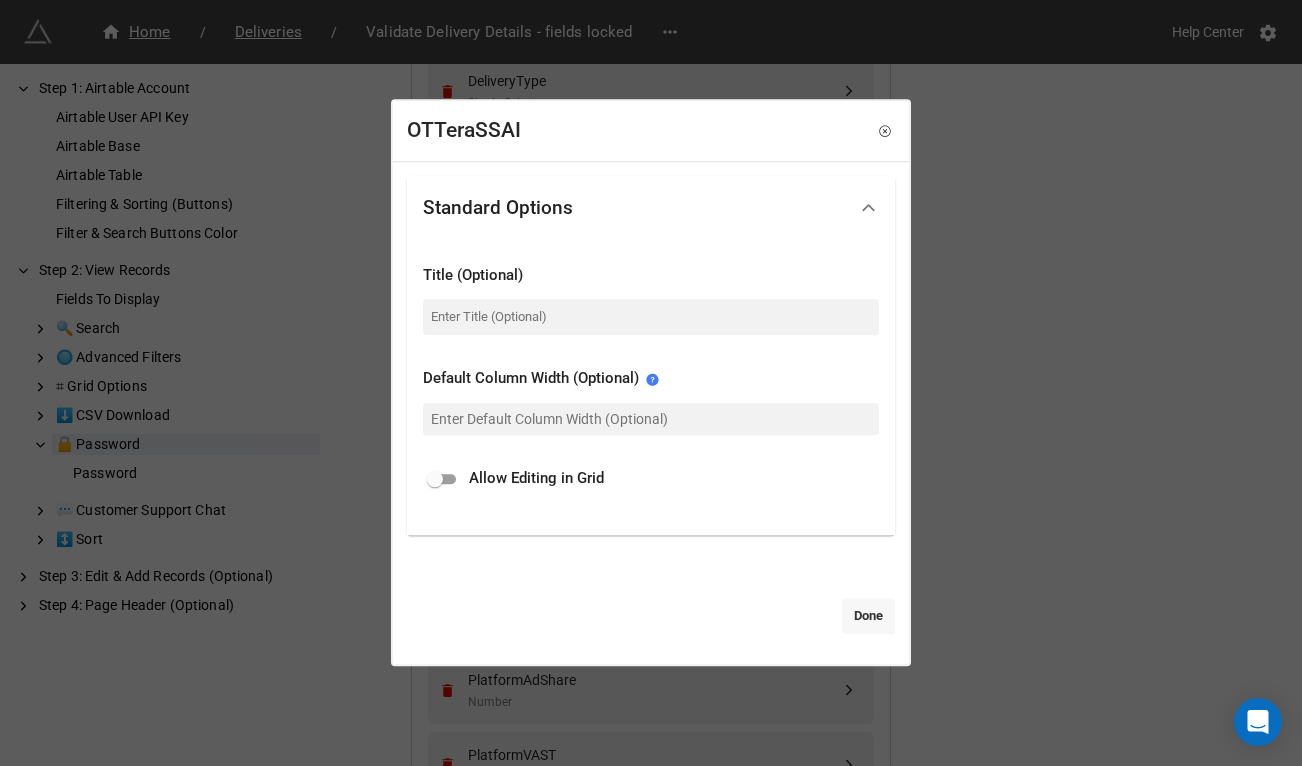 click on "Done" at bounding box center [868, 616] 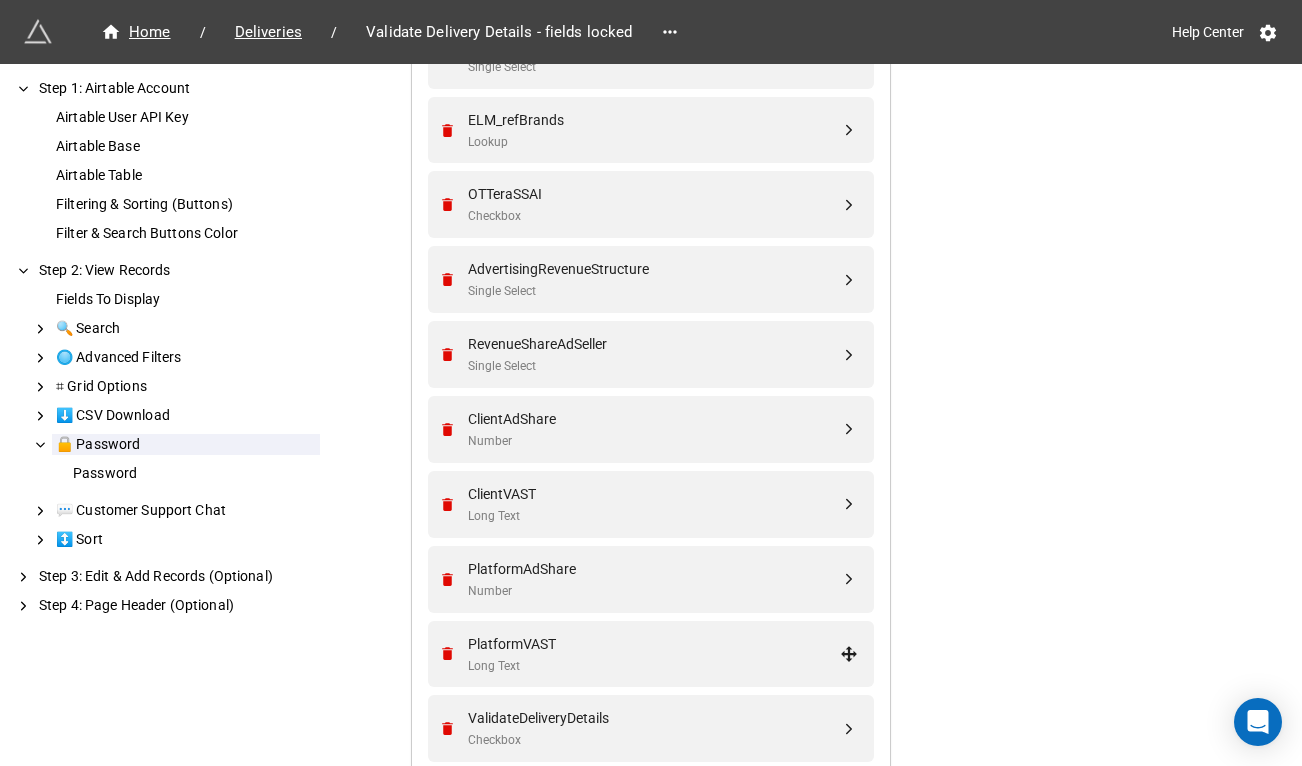 scroll, scrollTop: 1113, scrollLeft: 0, axis: vertical 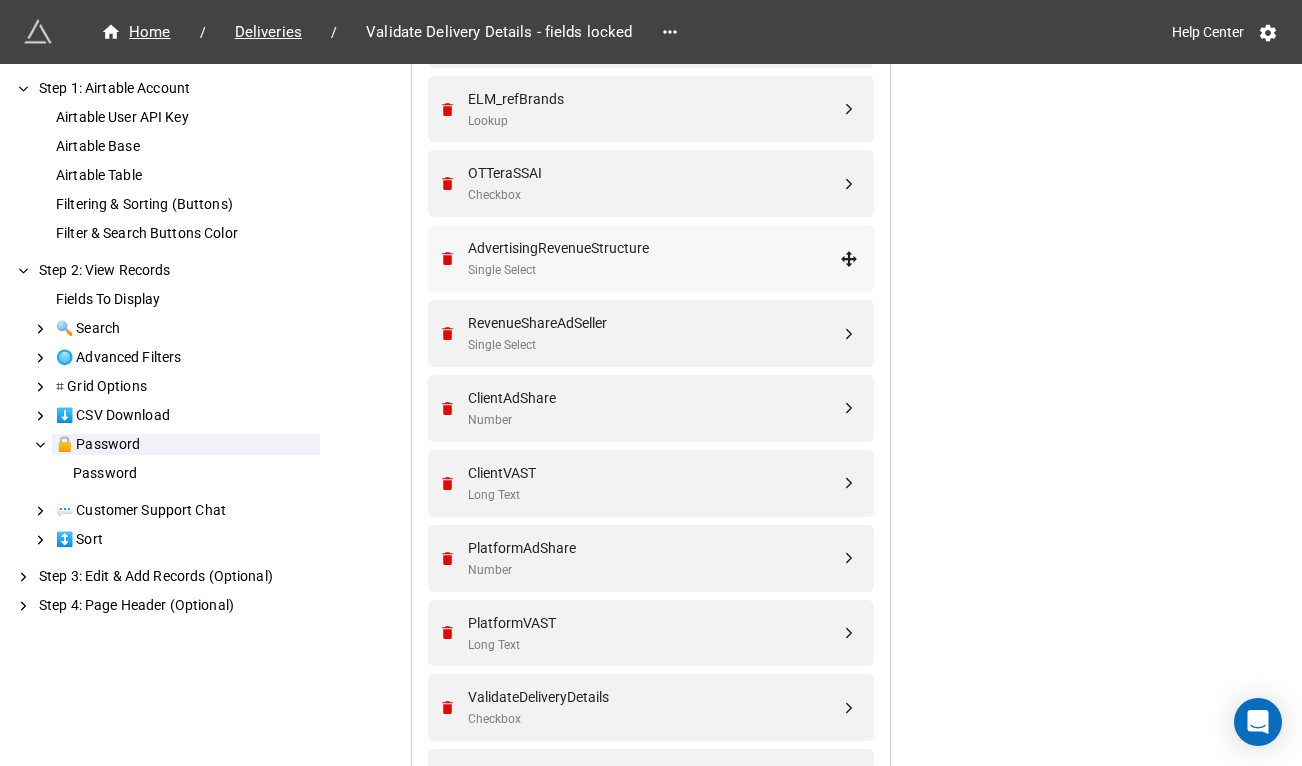 click on "Single Select" at bounding box center [654, 270] 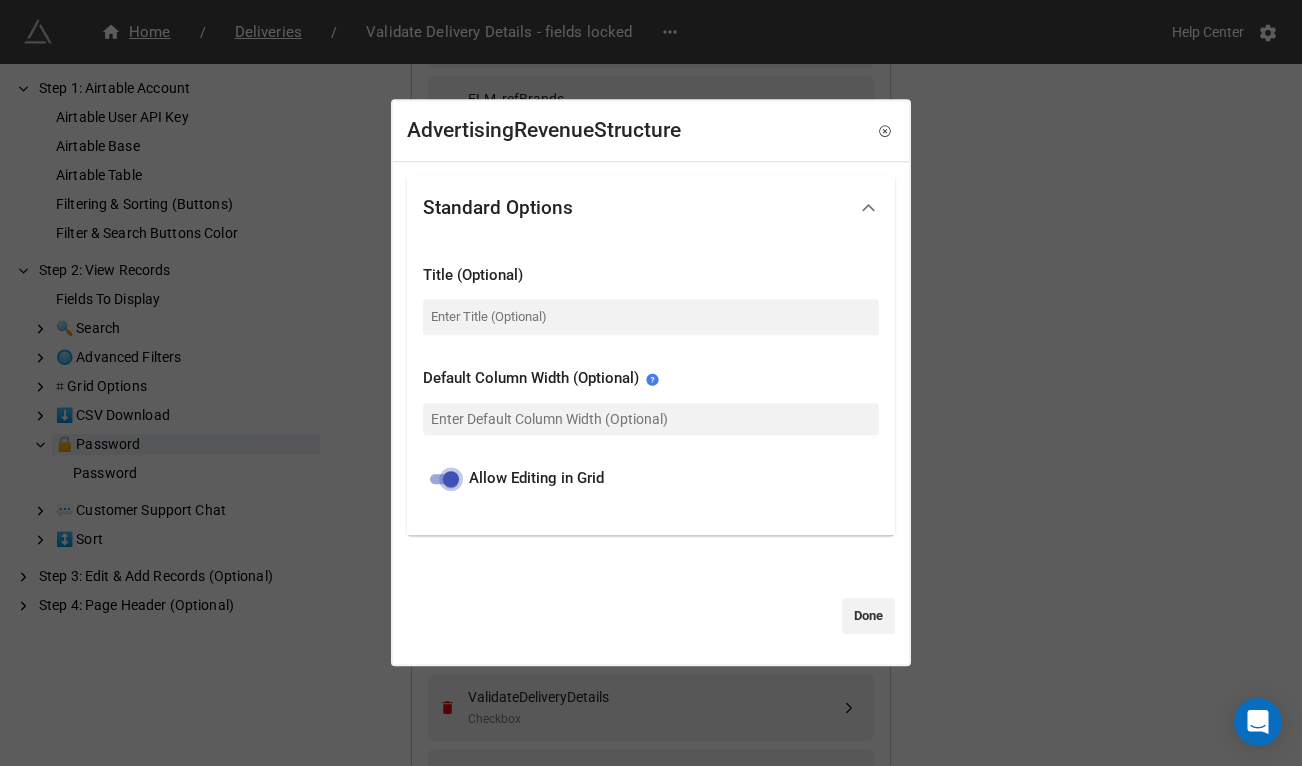 click at bounding box center (451, 479) 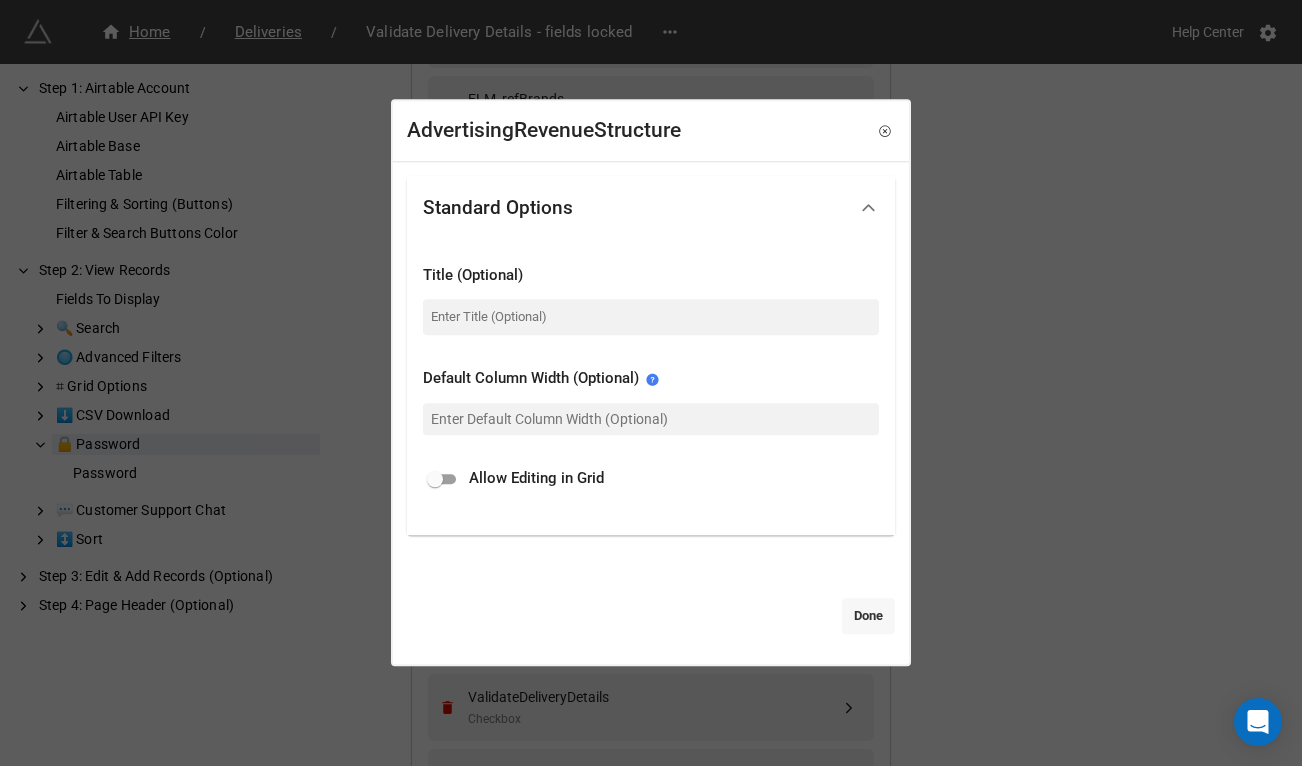 click on "Done" at bounding box center [868, 616] 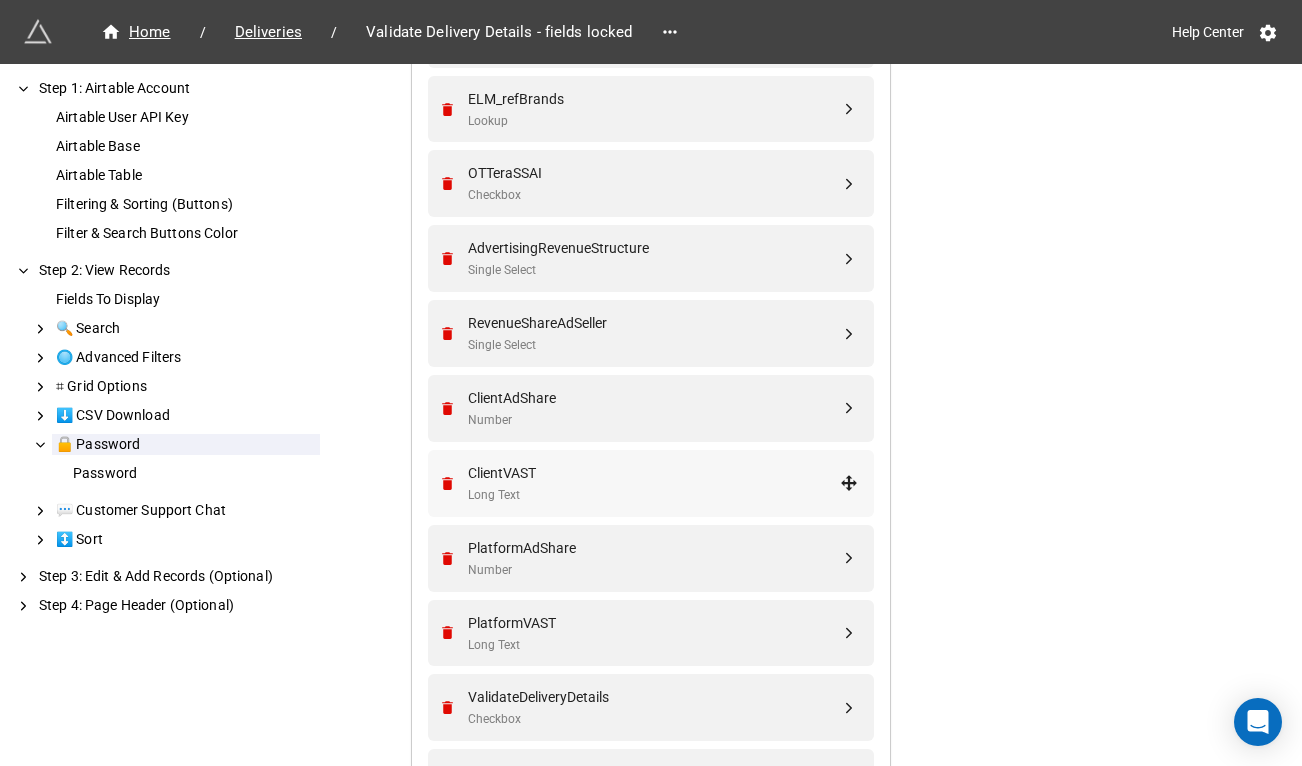 scroll, scrollTop: 1184, scrollLeft: 0, axis: vertical 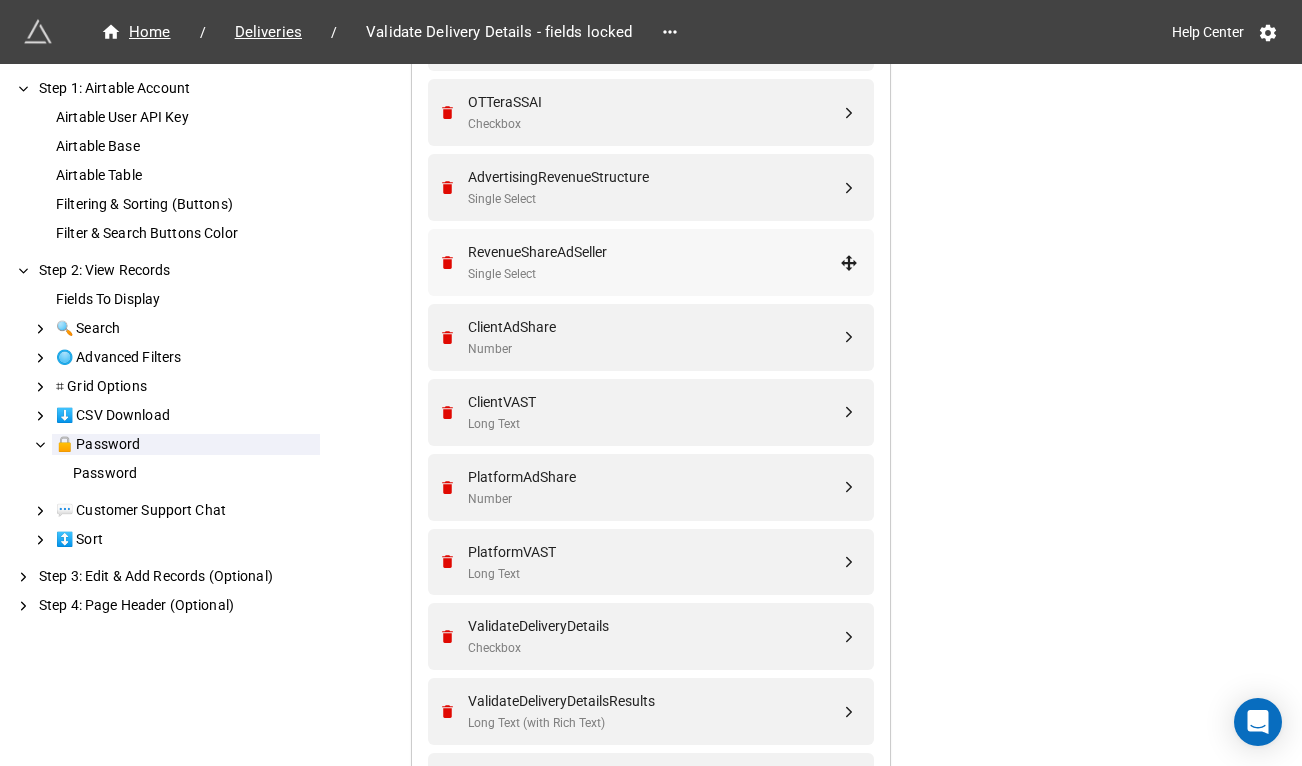 click on "Single Select" at bounding box center [654, 274] 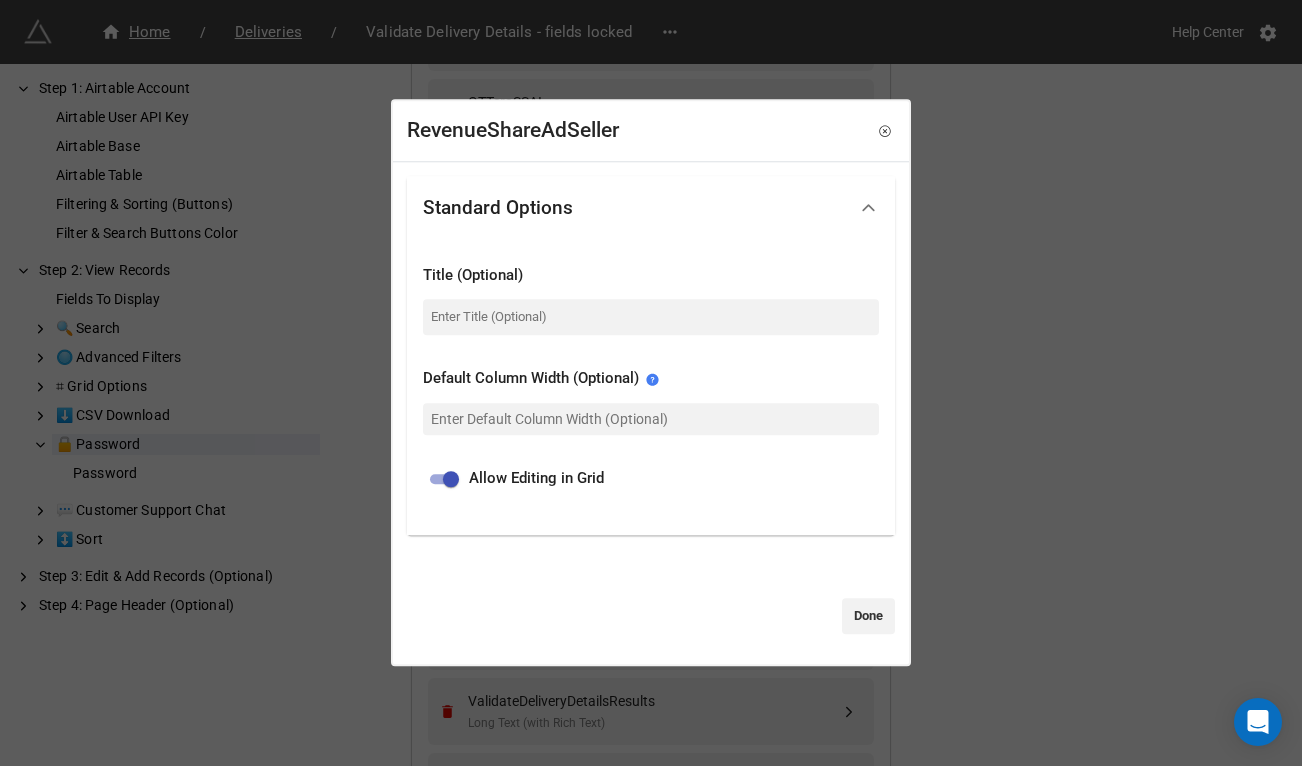 click at bounding box center (451, 479) 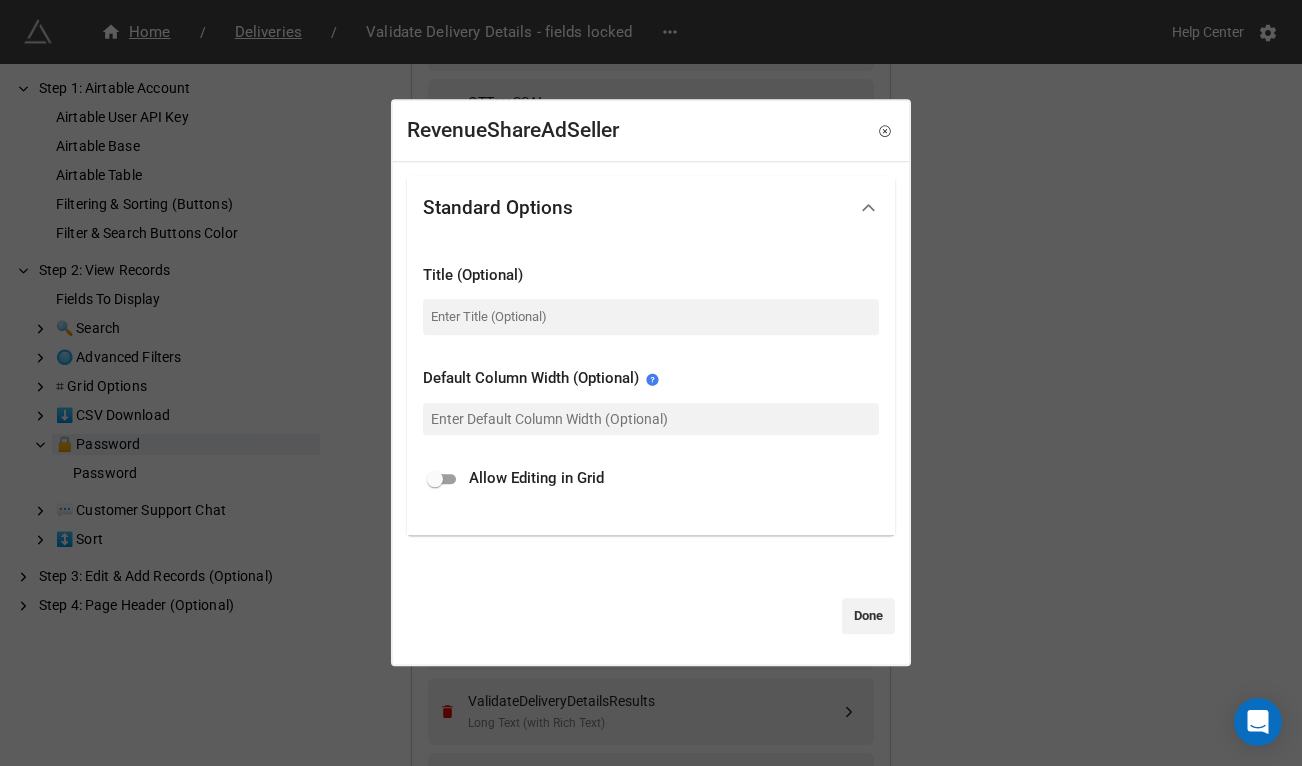 click on "Done" at bounding box center (868, 616) 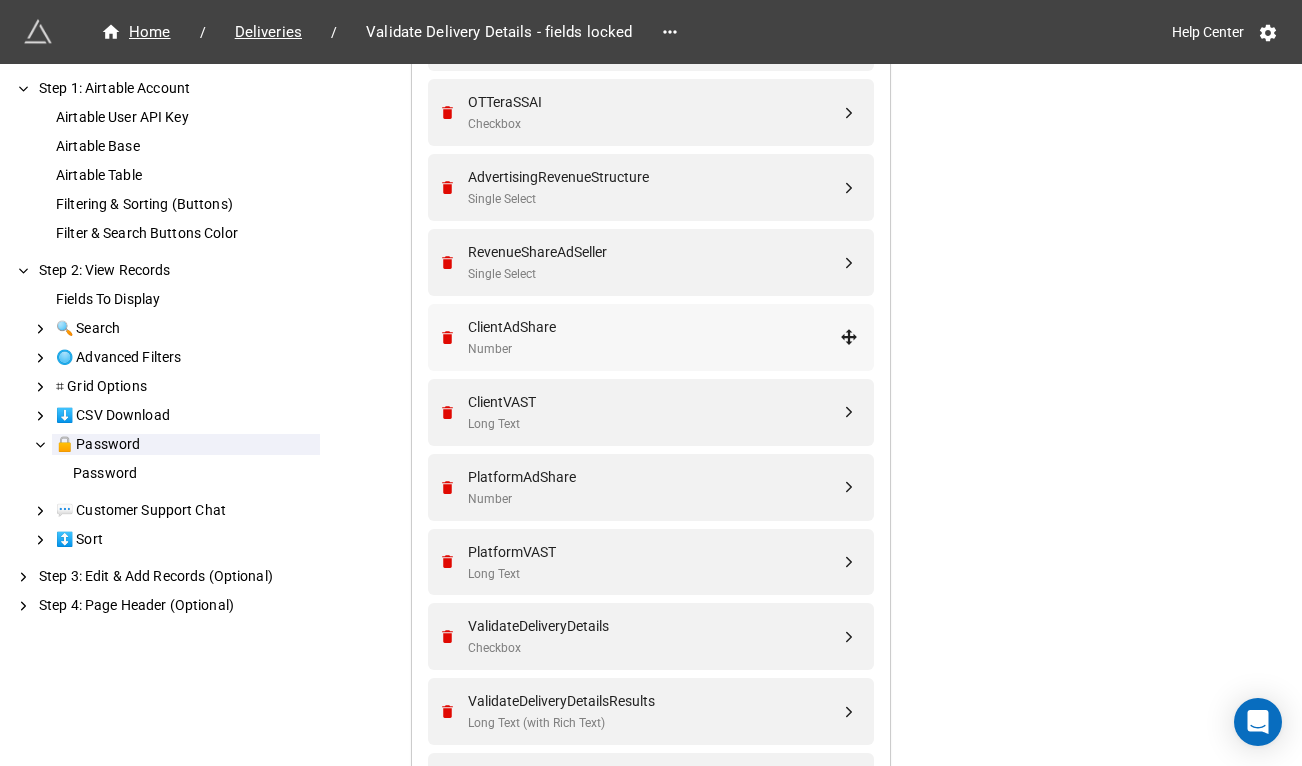 click on "ClientAdShare" at bounding box center [654, 327] 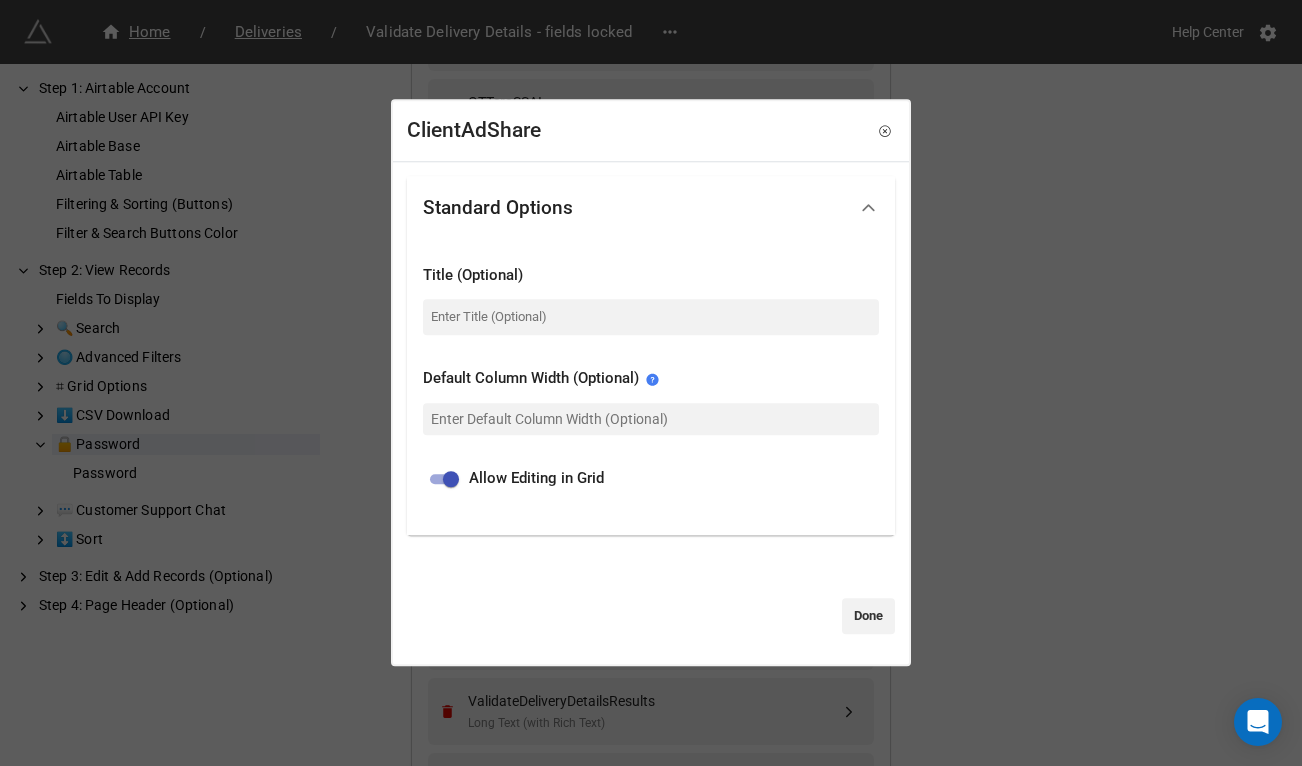 click at bounding box center [451, 479] 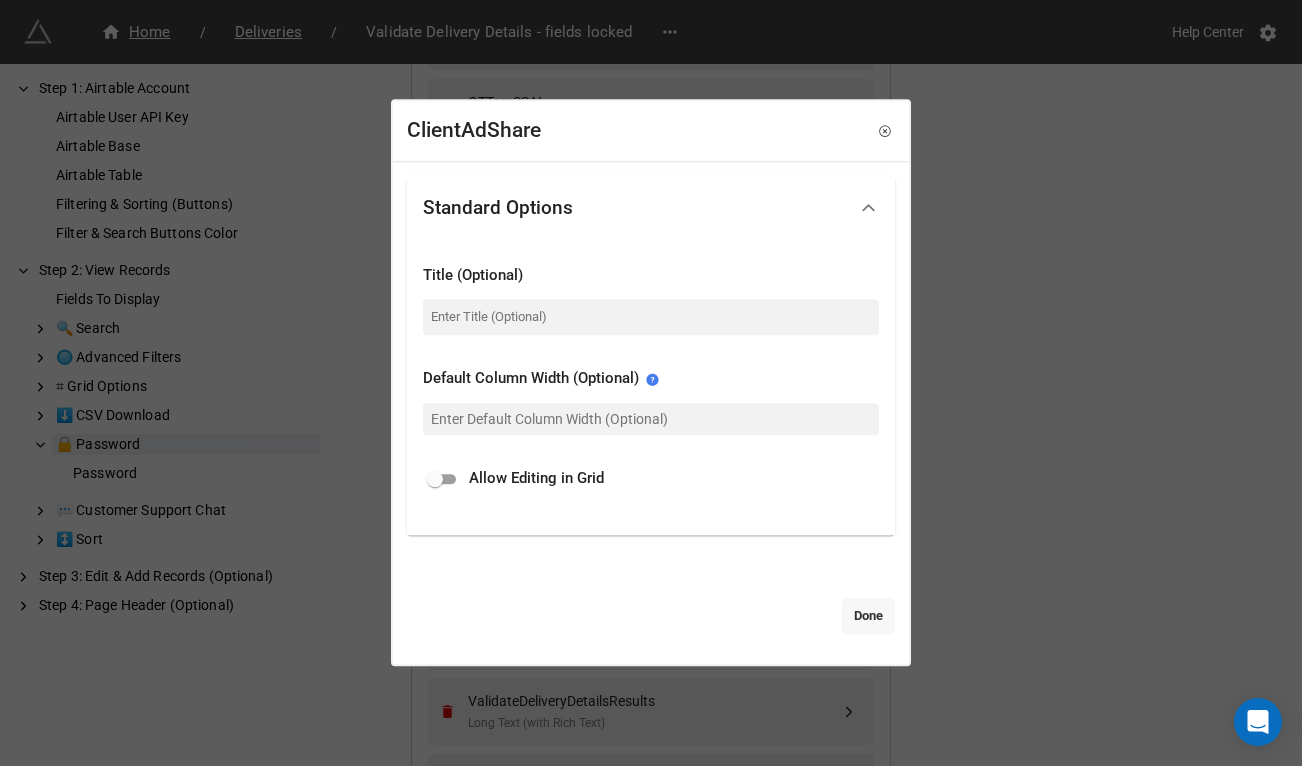 click on "Done" at bounding box center (868, 616) 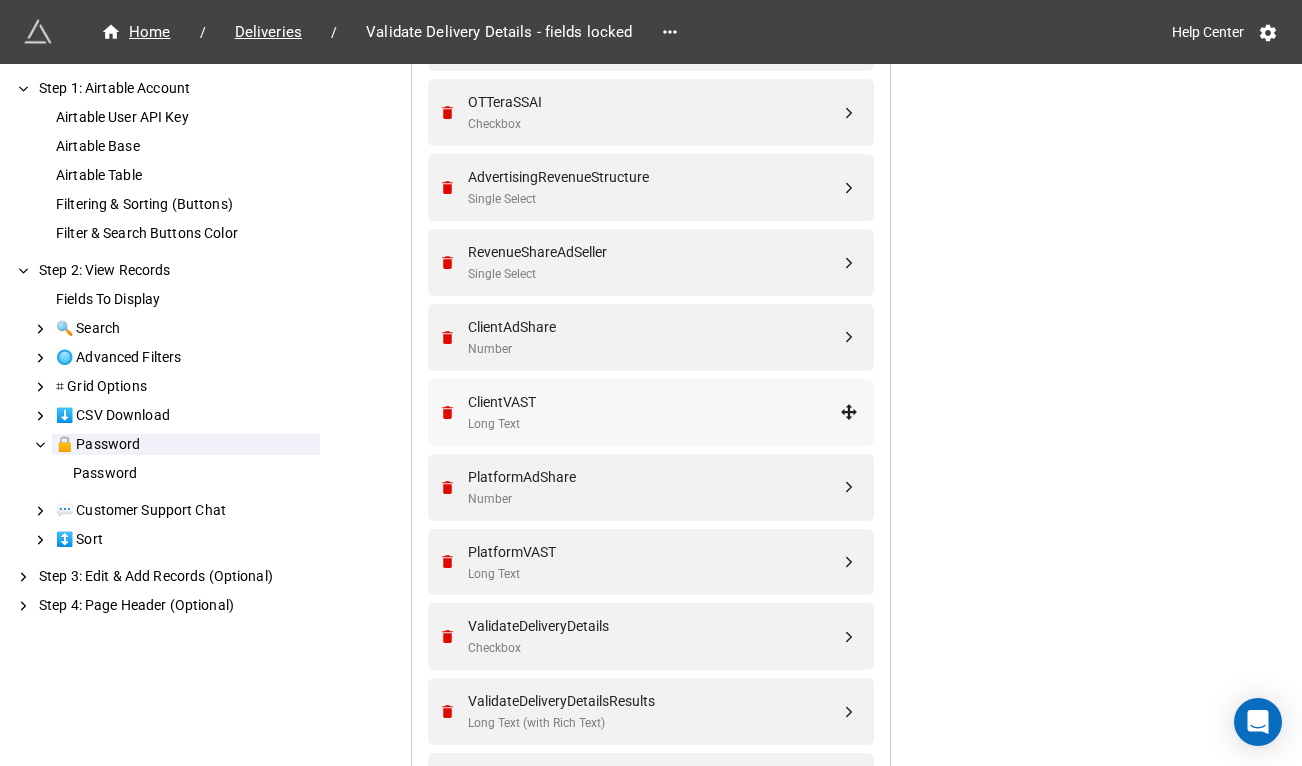 click on "ClientVAST" at bounding box center (654, 402) 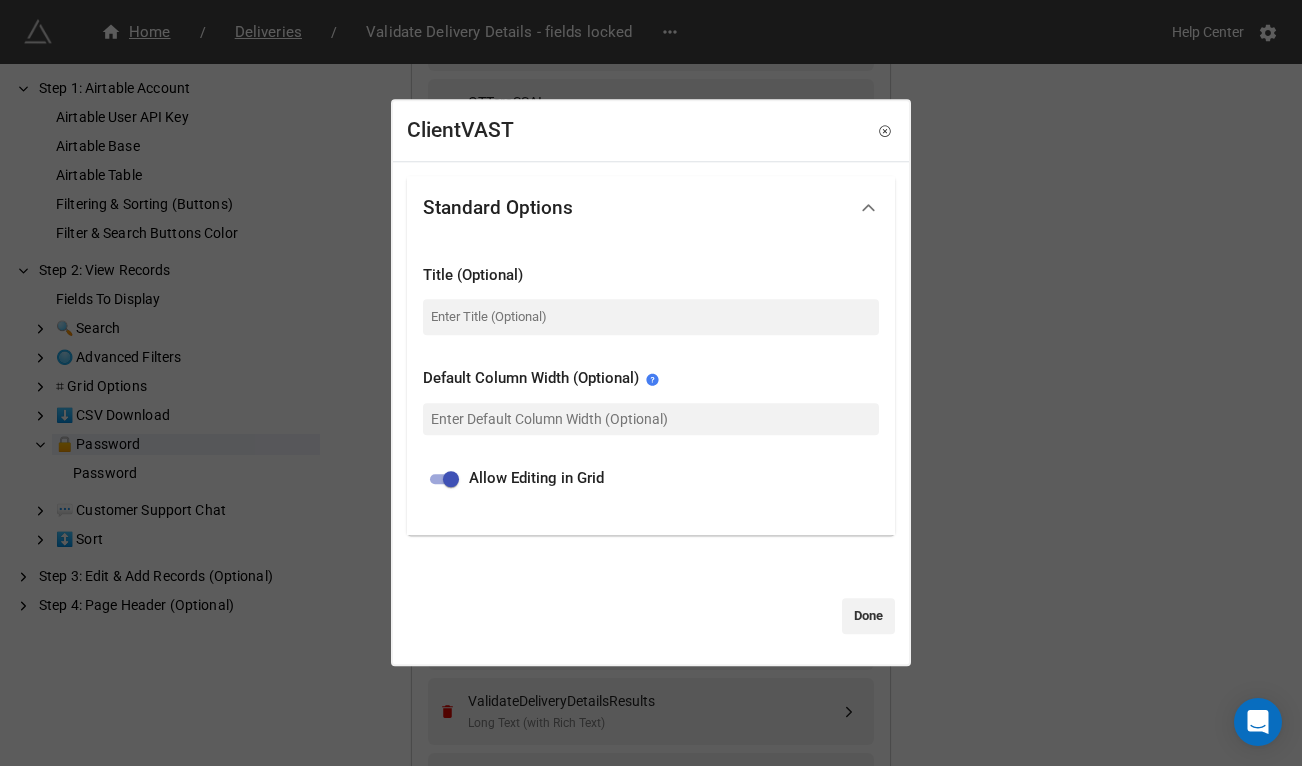 click at bounding box center [451, 479] 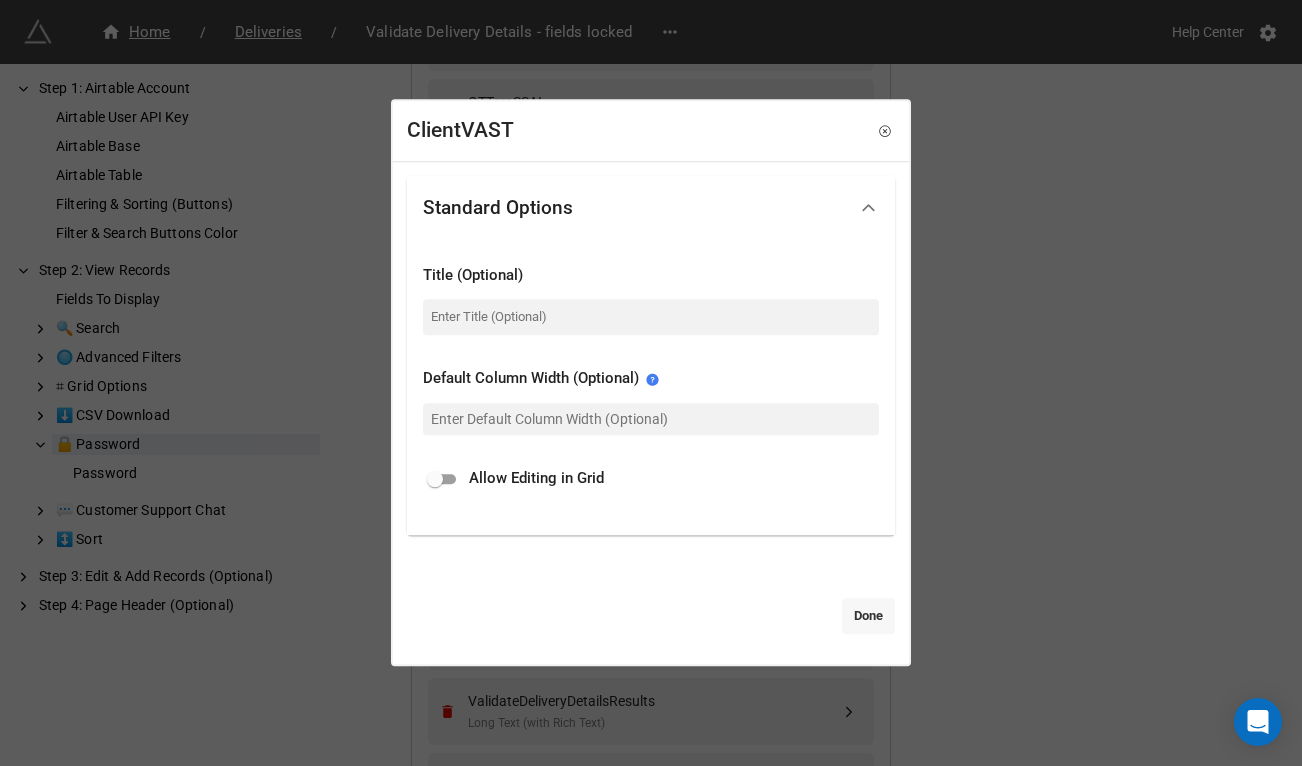 click on "Done" at bounding box center (868, 616) 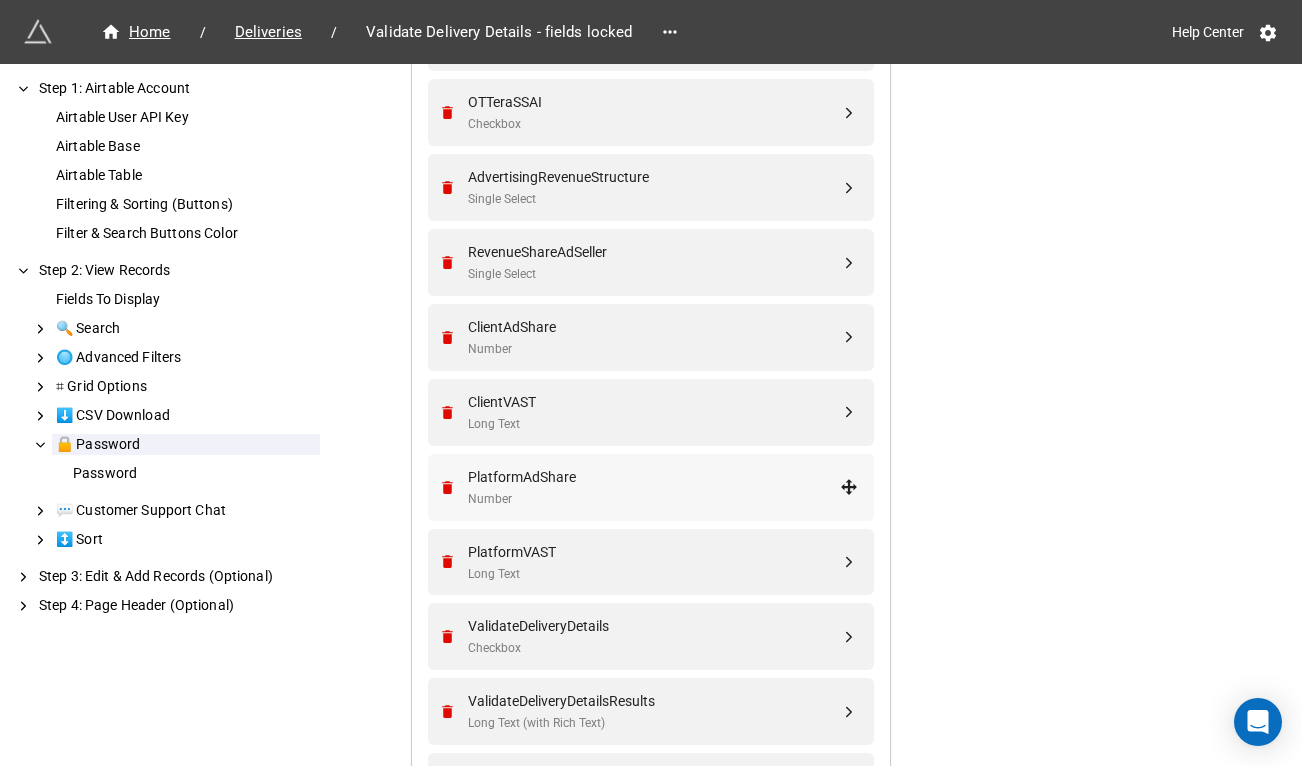 click on "PlatformAdShare" at bounding box center [654, 477] 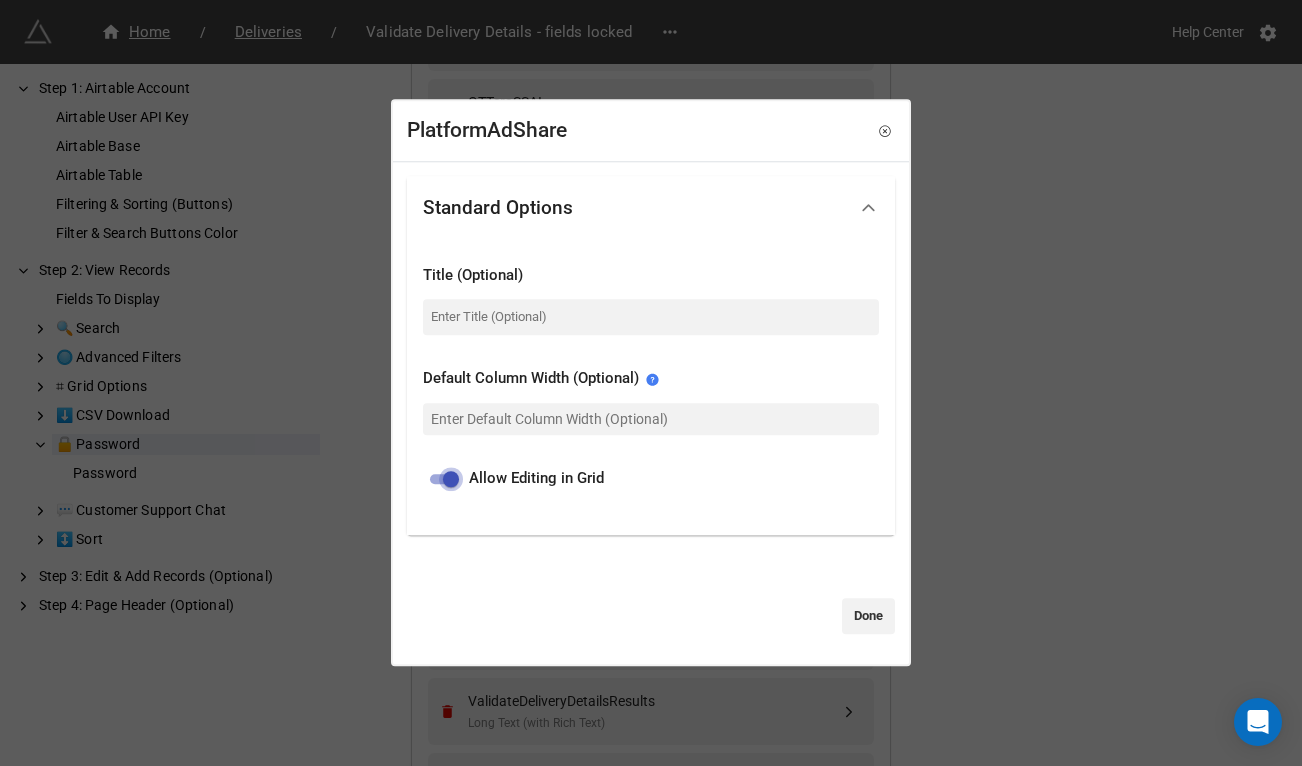 click at bounding box center [451, 479] 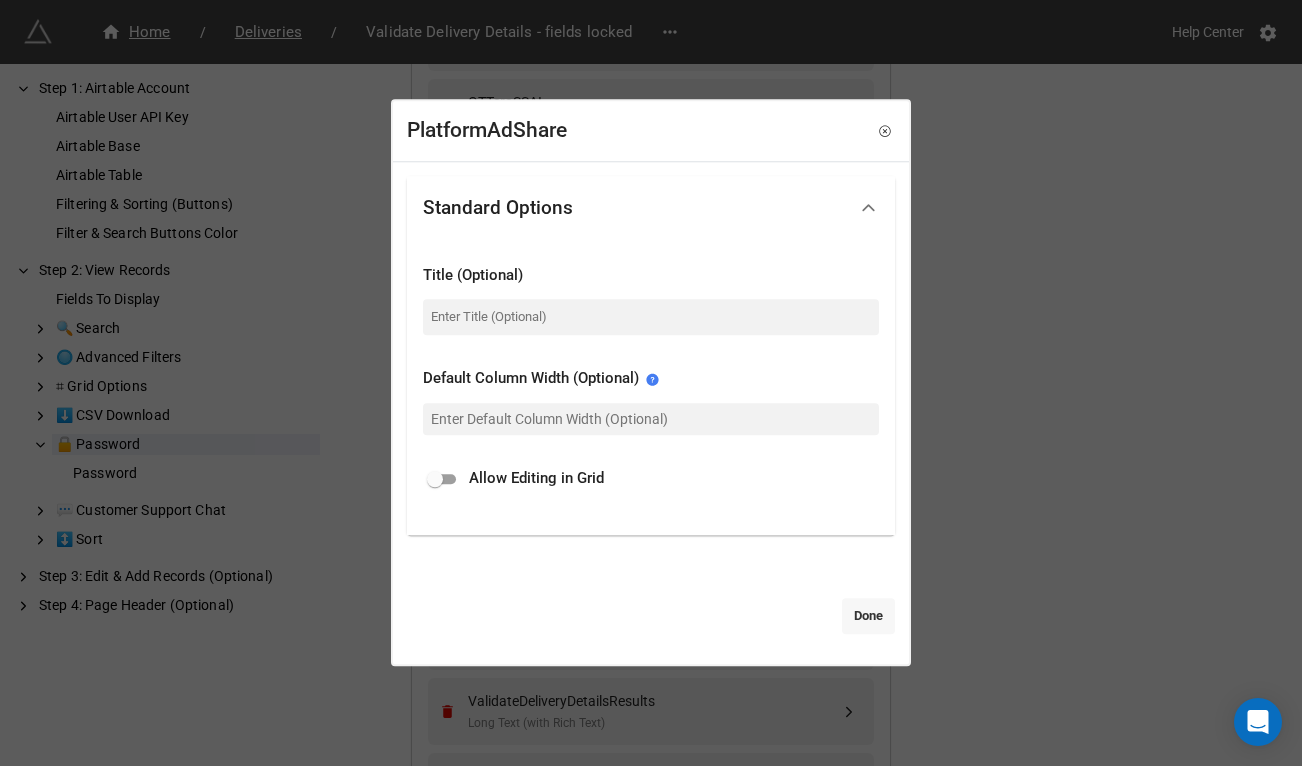click on "Done" at bounding box center (868, 616) 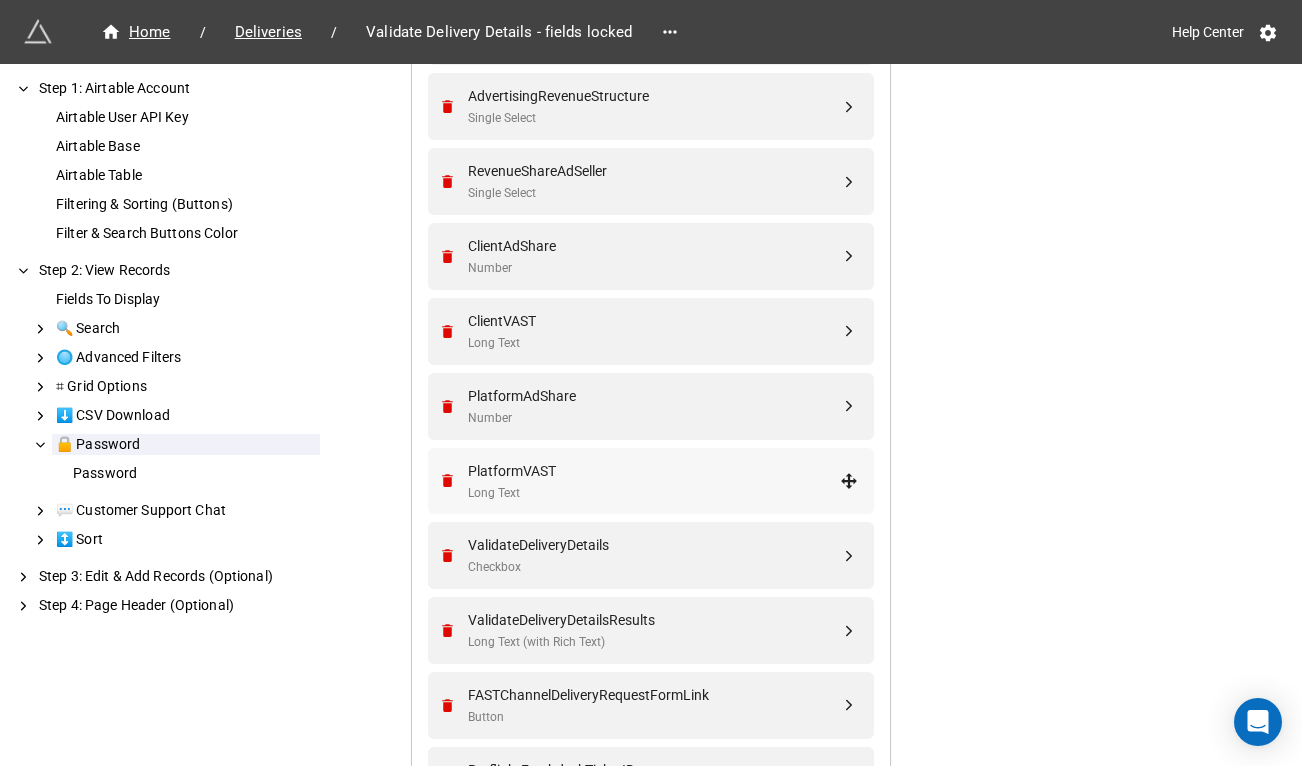 scroll, scrollTop: 1272, scrollLeft: 0, axis: vertical 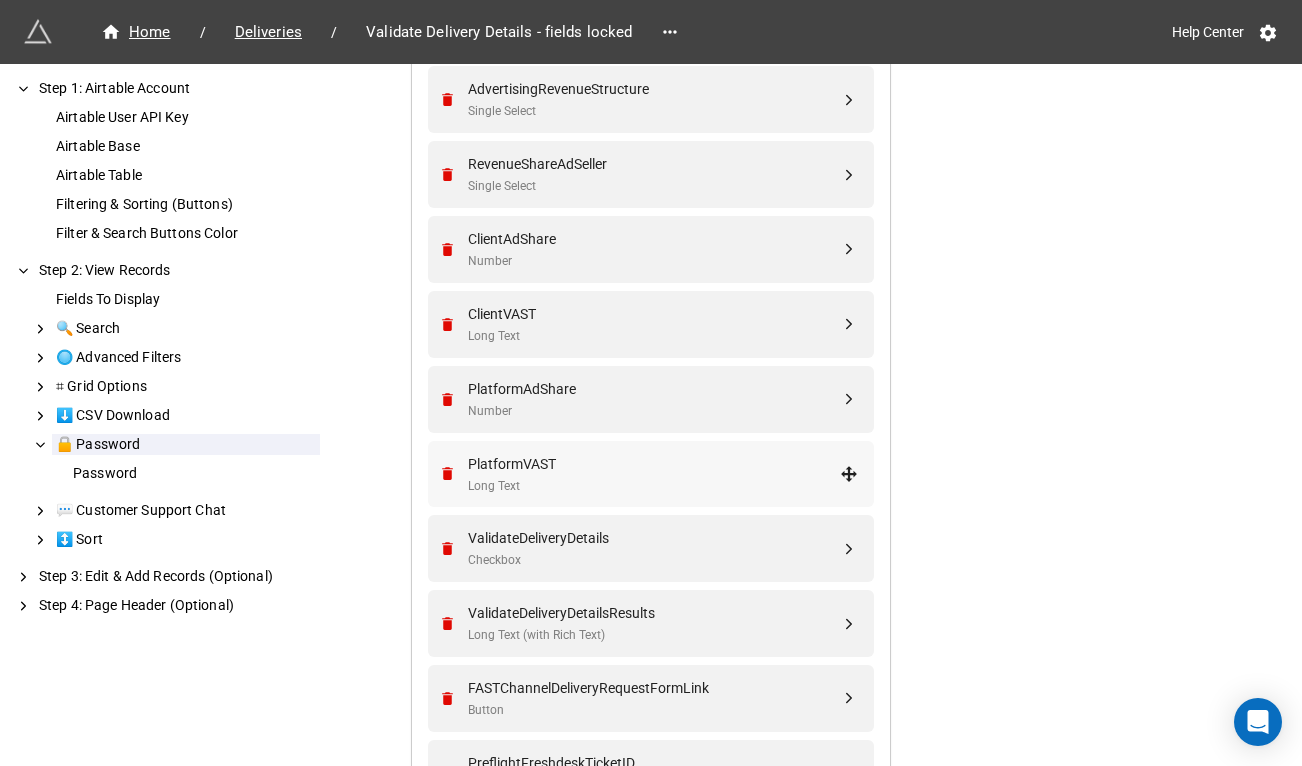 click on "Long Text" at bounding box center (654, 486) 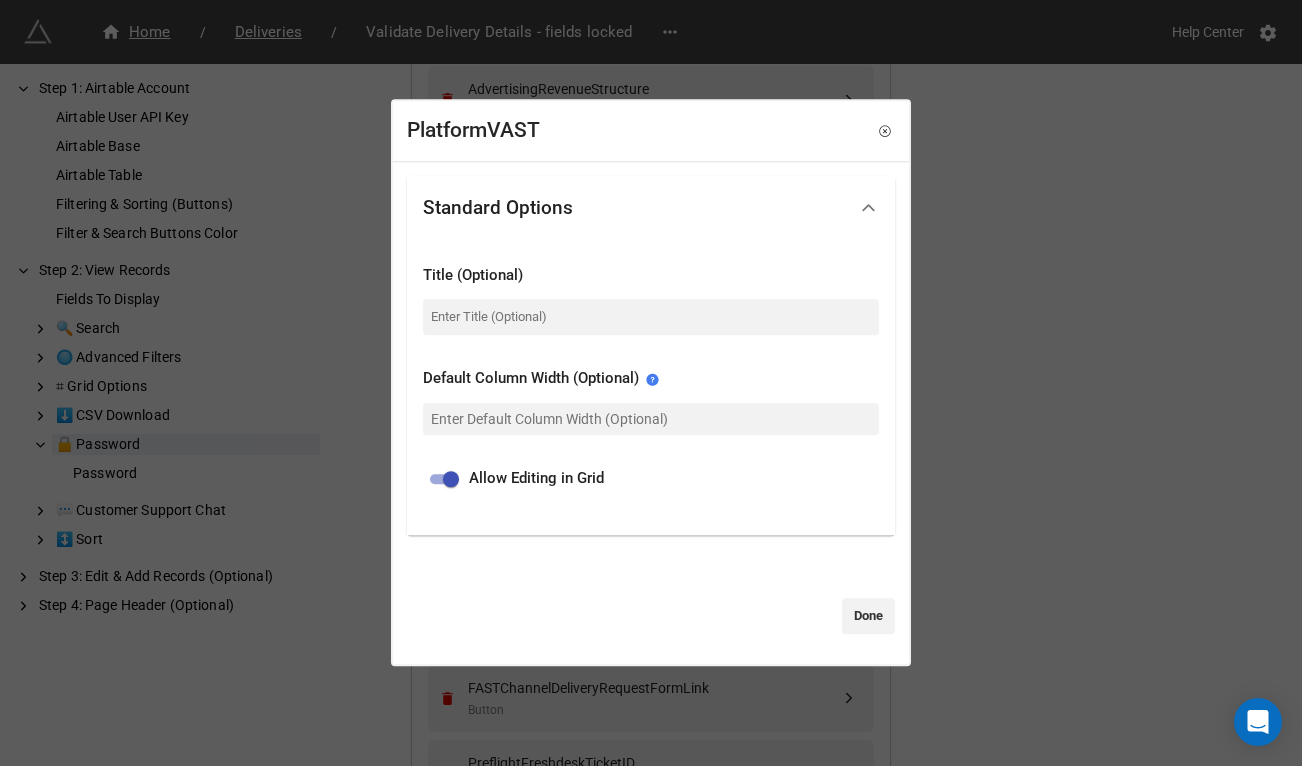 click at bounding box center (451, 479) 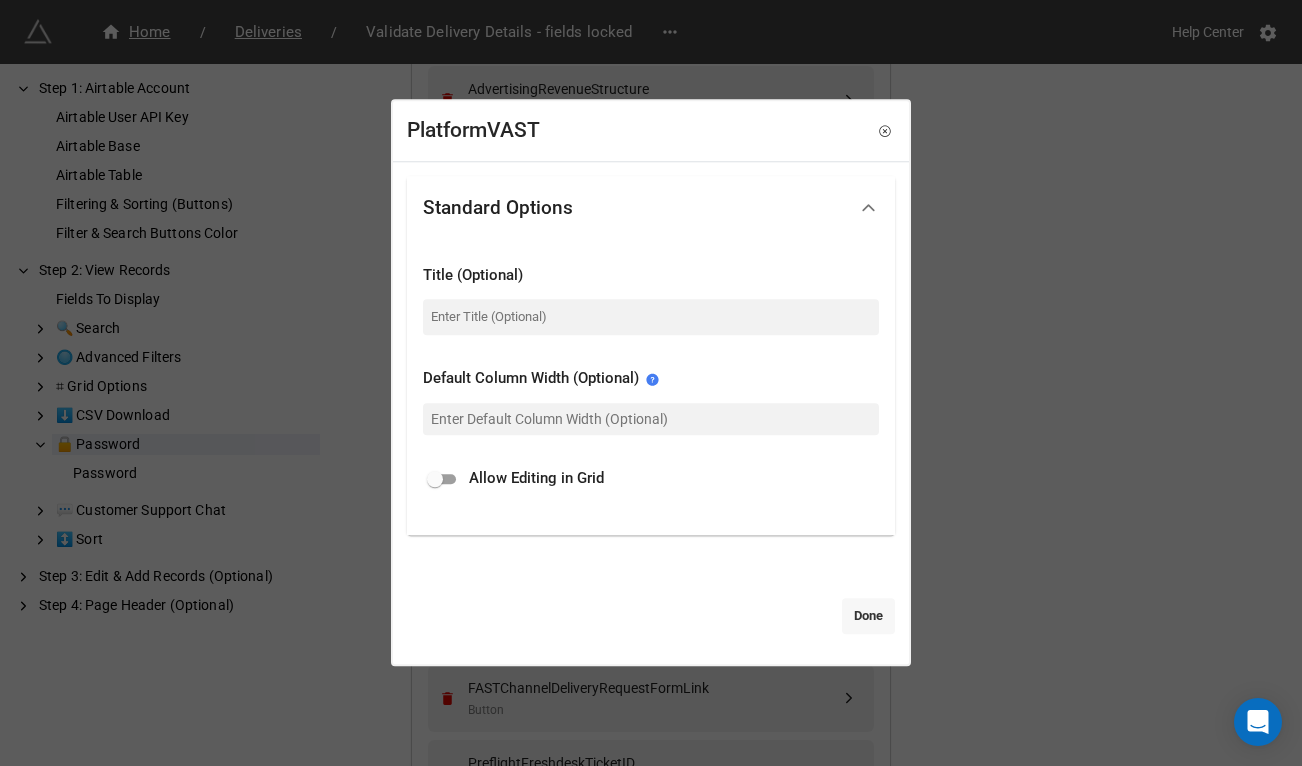 click on "Done" at bounding box center (868, 616) 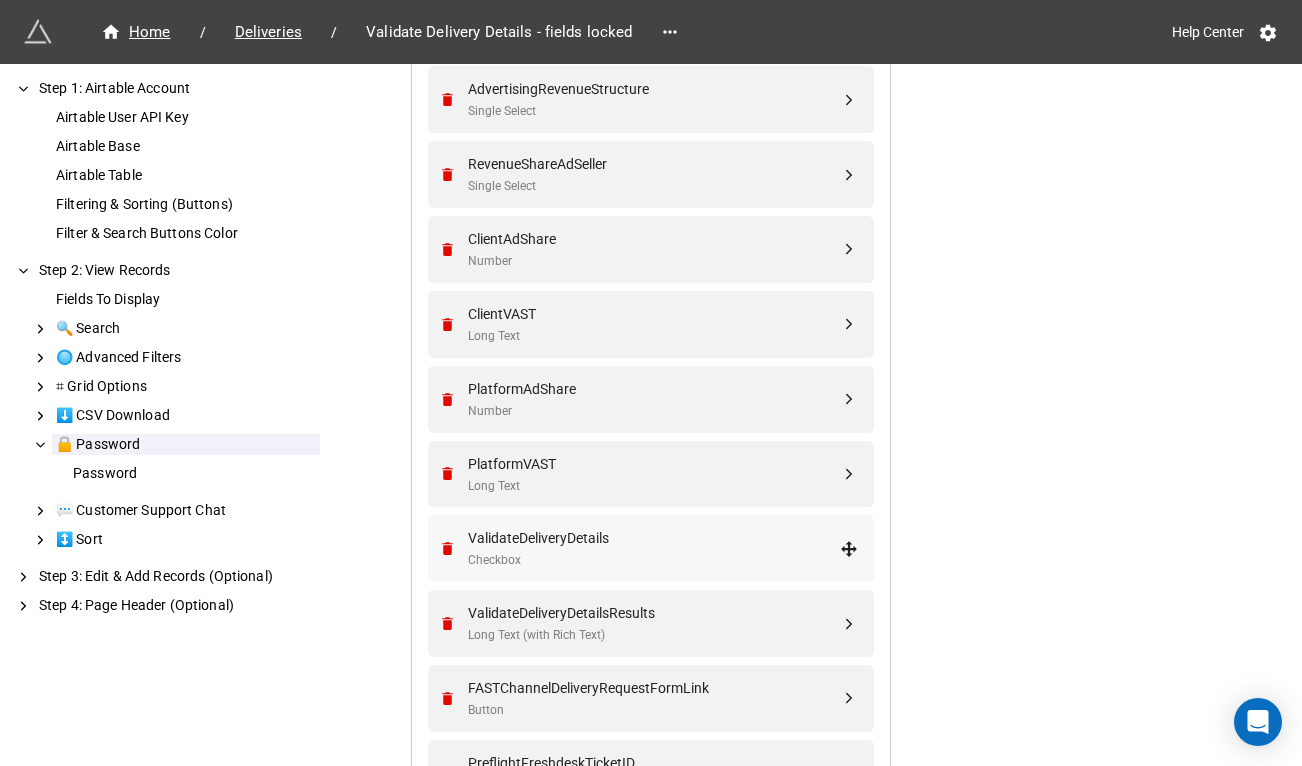 scroll, scrollTop: 1367, scrollLeft: 0, axis: vertical 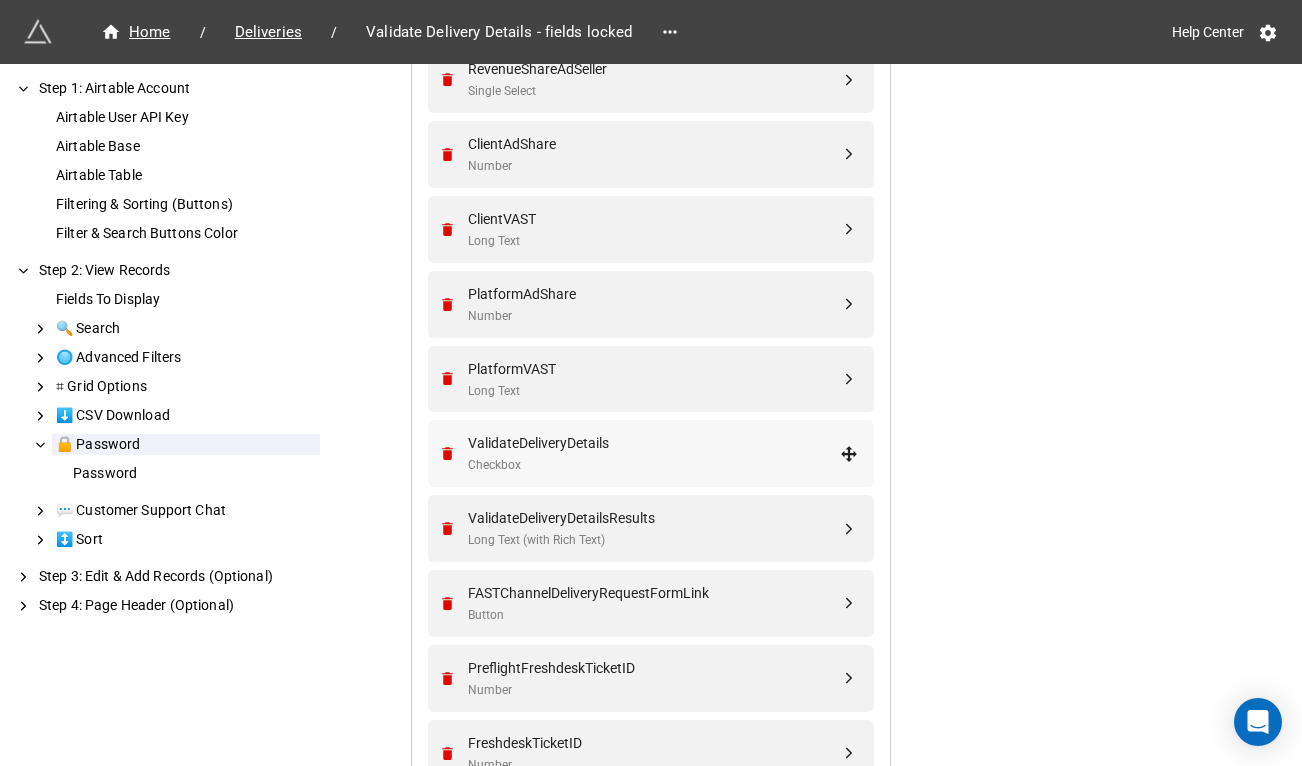click on "ValidateDeliveryDetails" at bounding box center [654, 443] 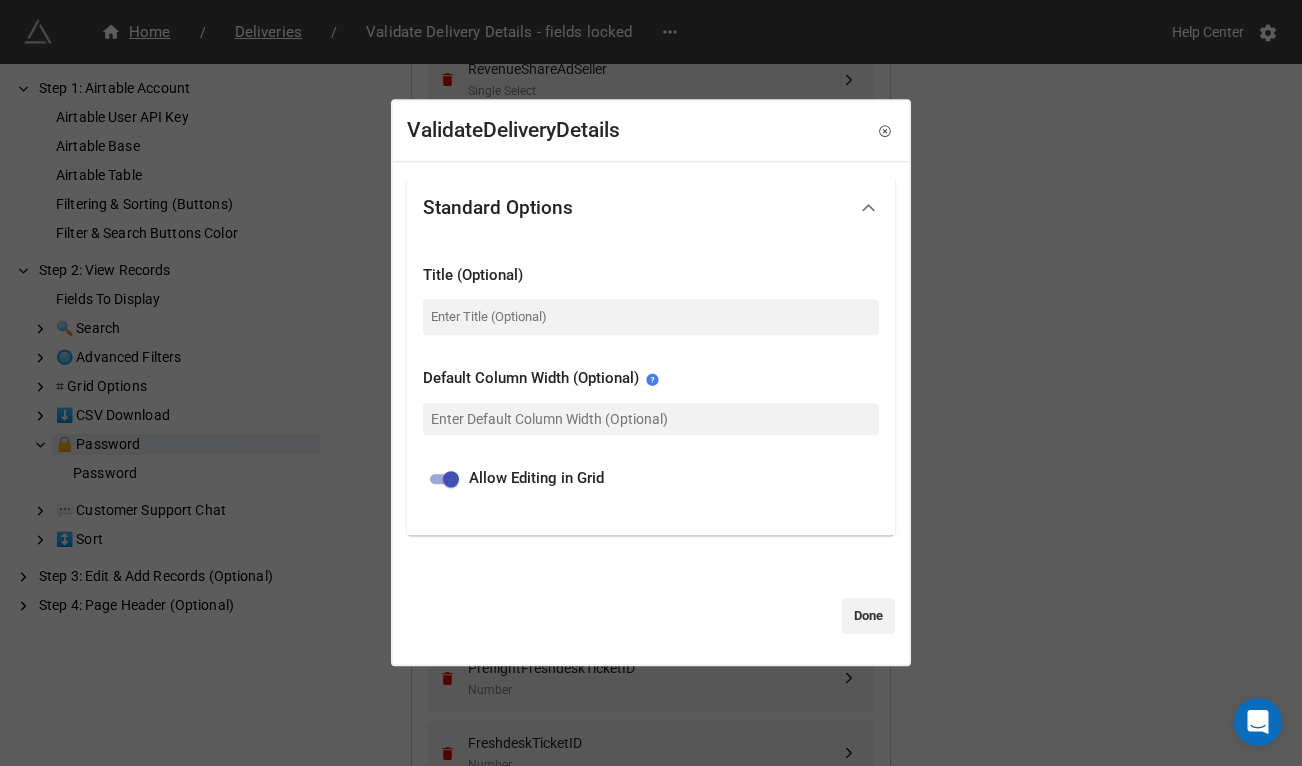 click on "ValidateDeliveryDetails Standard Options Title (Optional) Default Column Width (Optional) Allow Editing in Grid Done" at bounding box center (651, 383) 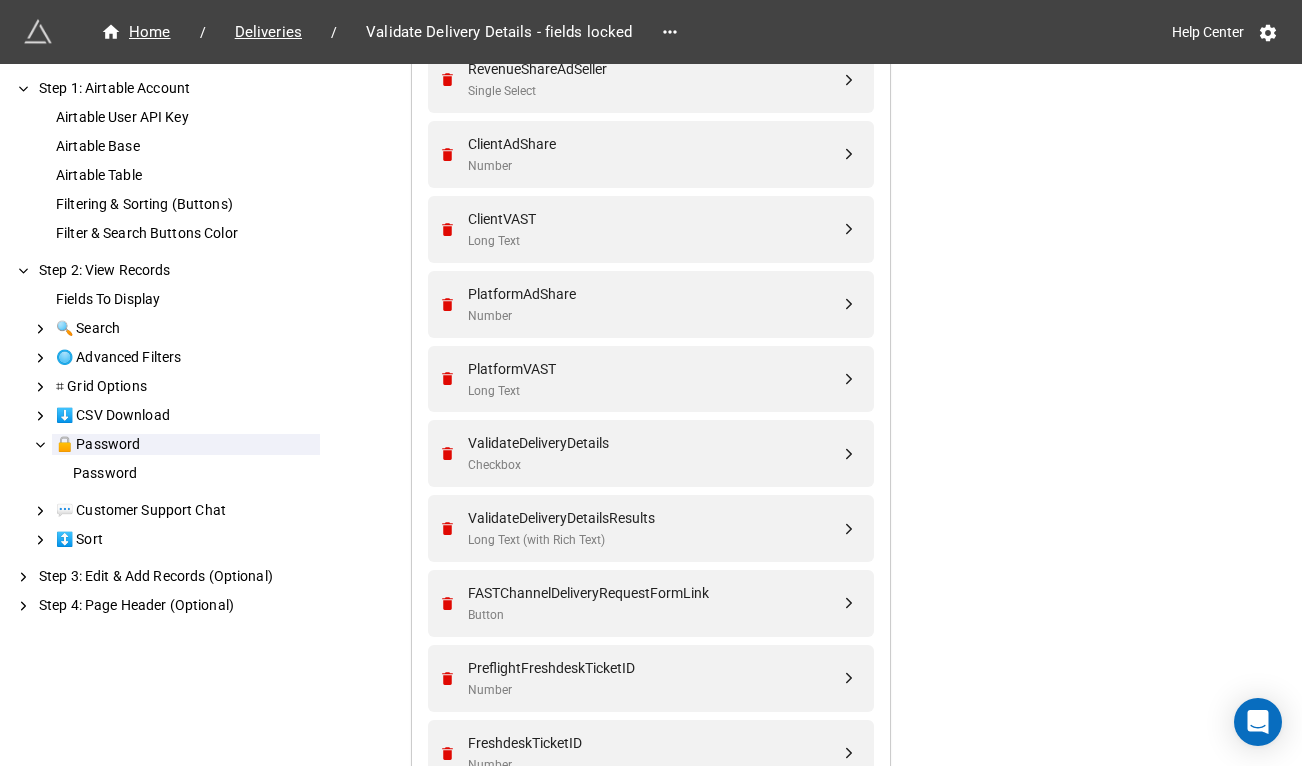 scroll, scrollTop: 1586, scrollLeft: 0, axis: vertical 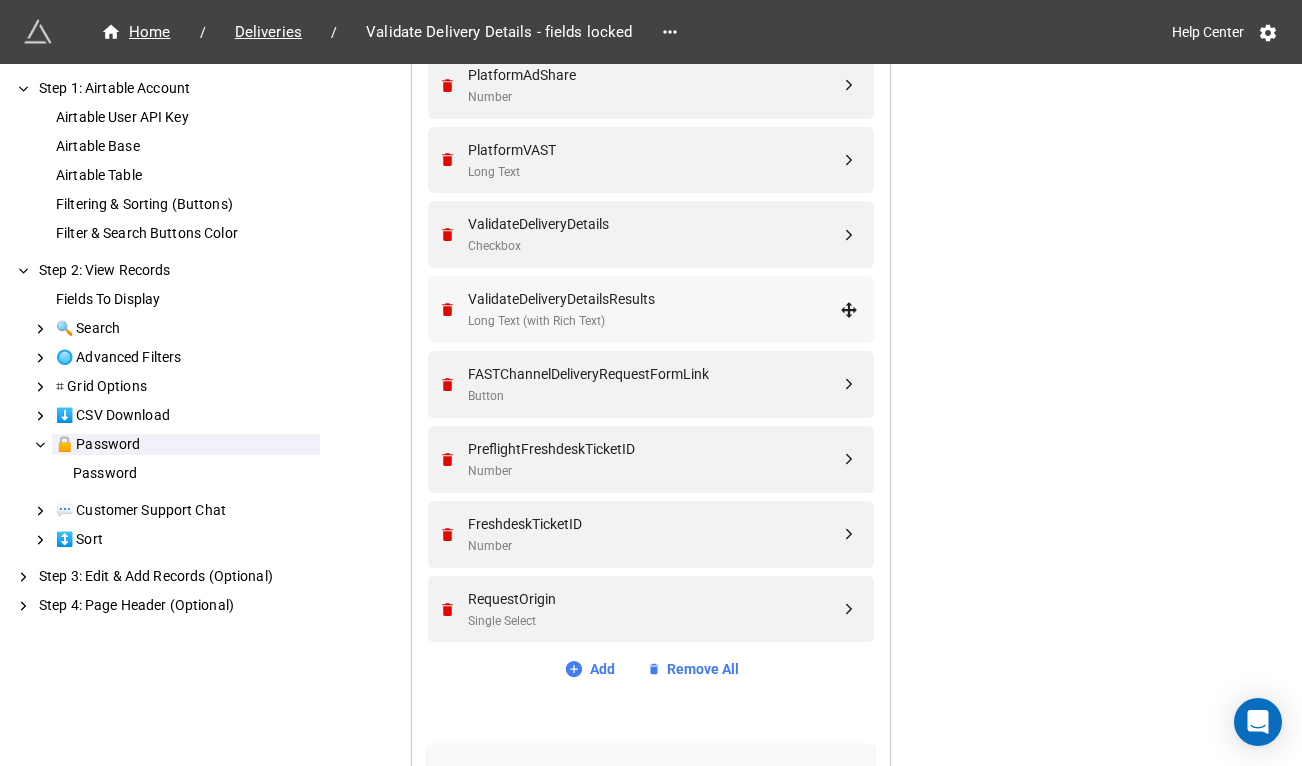 click on "ValidateDeliveryDetailsResults Long Text (with Rich Text)" at bounding box center (654, 309) 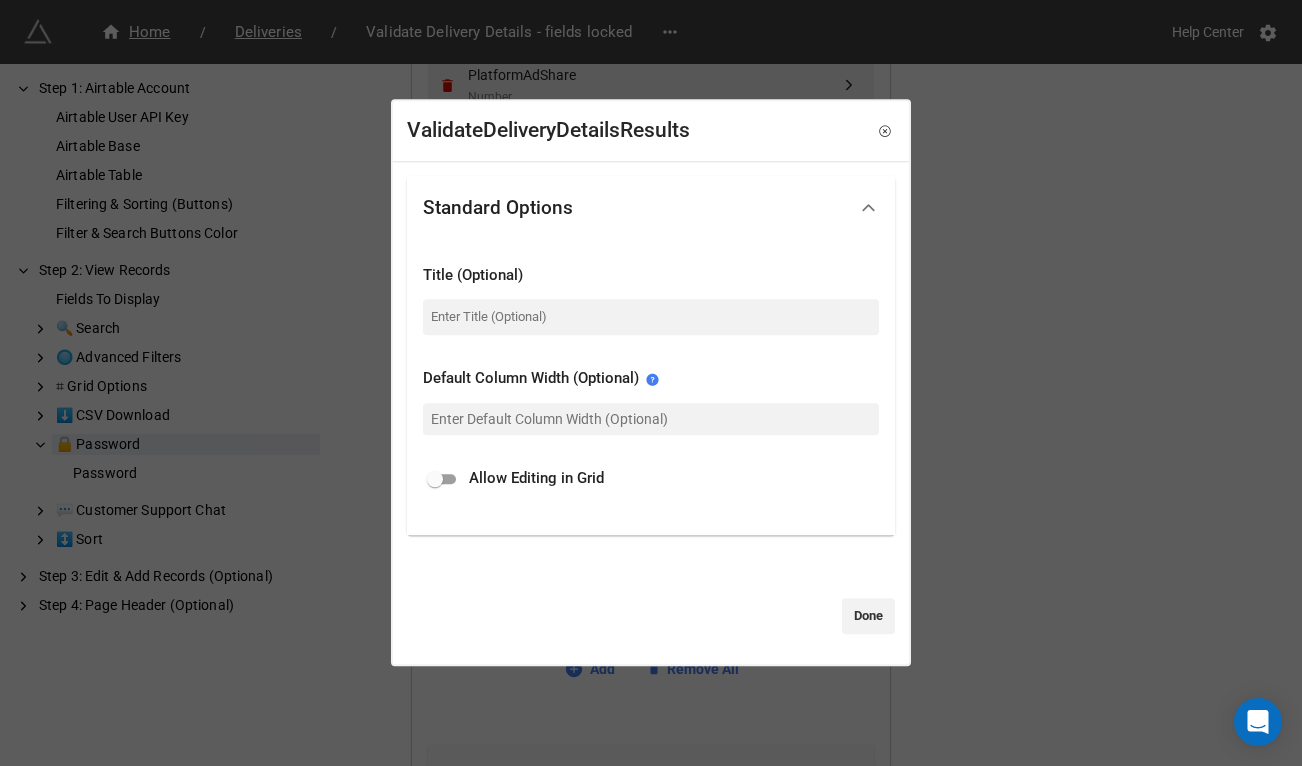 click on "ValidateDeliveryDetailsResults Standard Options Title (Optional) Default Column Width (Optional) Allow Editing in Grid Done" at bounding box center [651, 383] 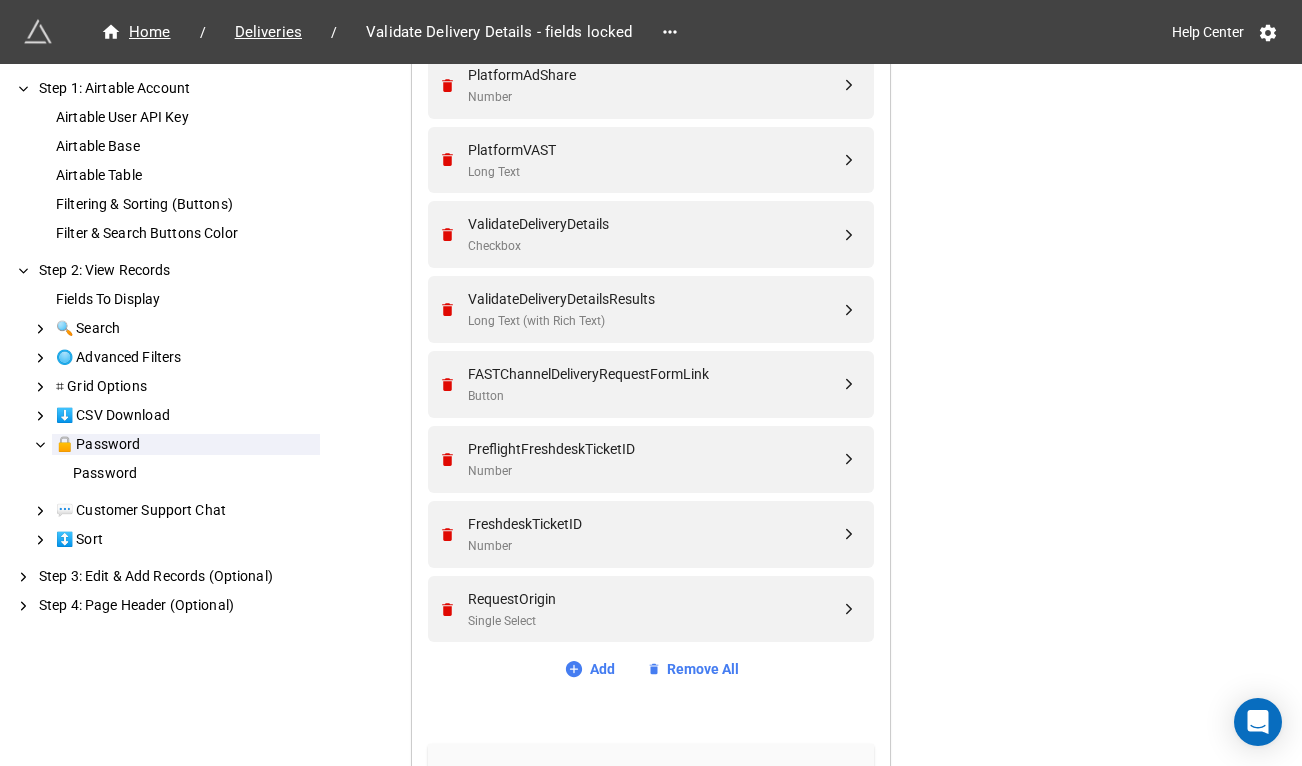 scroll, scrollTop: 1629, scrollLeft: 0, axis: vertical 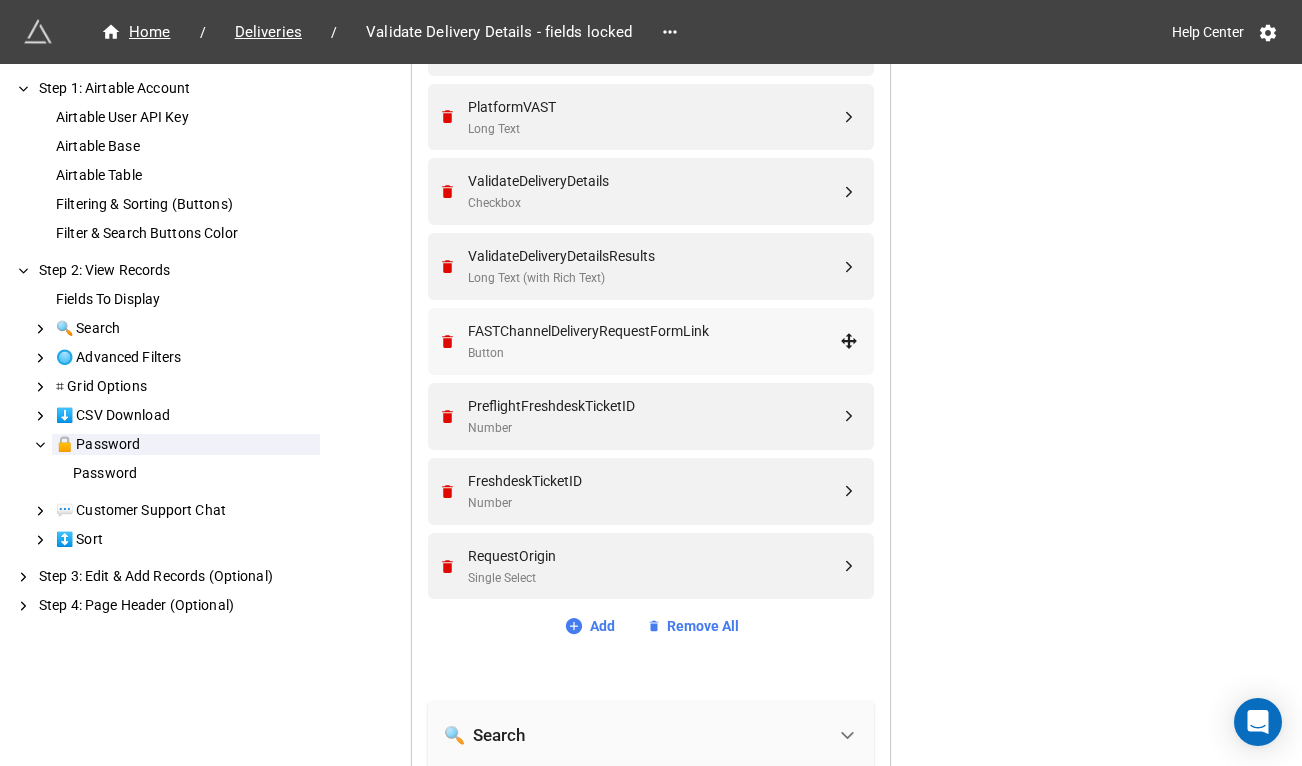 click on "Button" at bounding box center (654, 353) 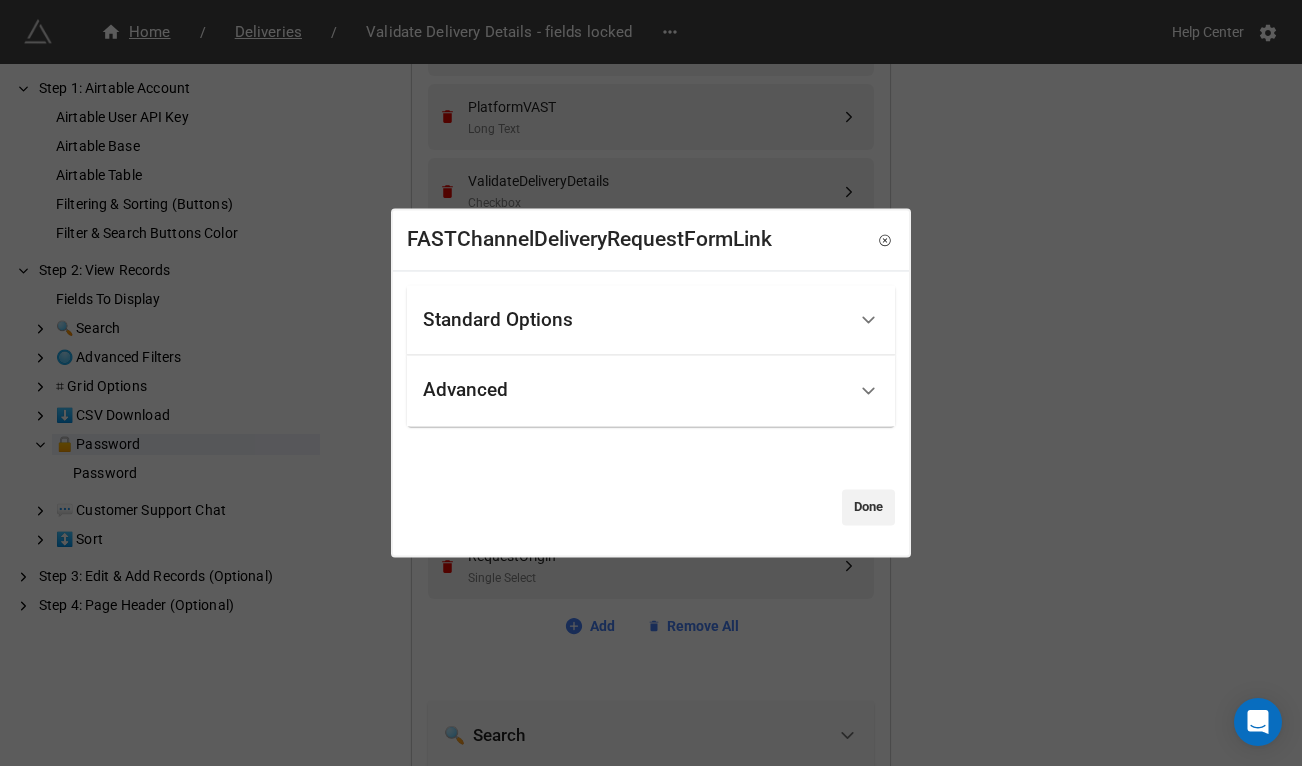 click on "FASTChannelDeliveryRequestFormLink Standard Options Title (Optional) Default Column Width (Optional) Advanced Link Setting Open in new tab Button Color Blue Done" at bounding box center (651, 383) 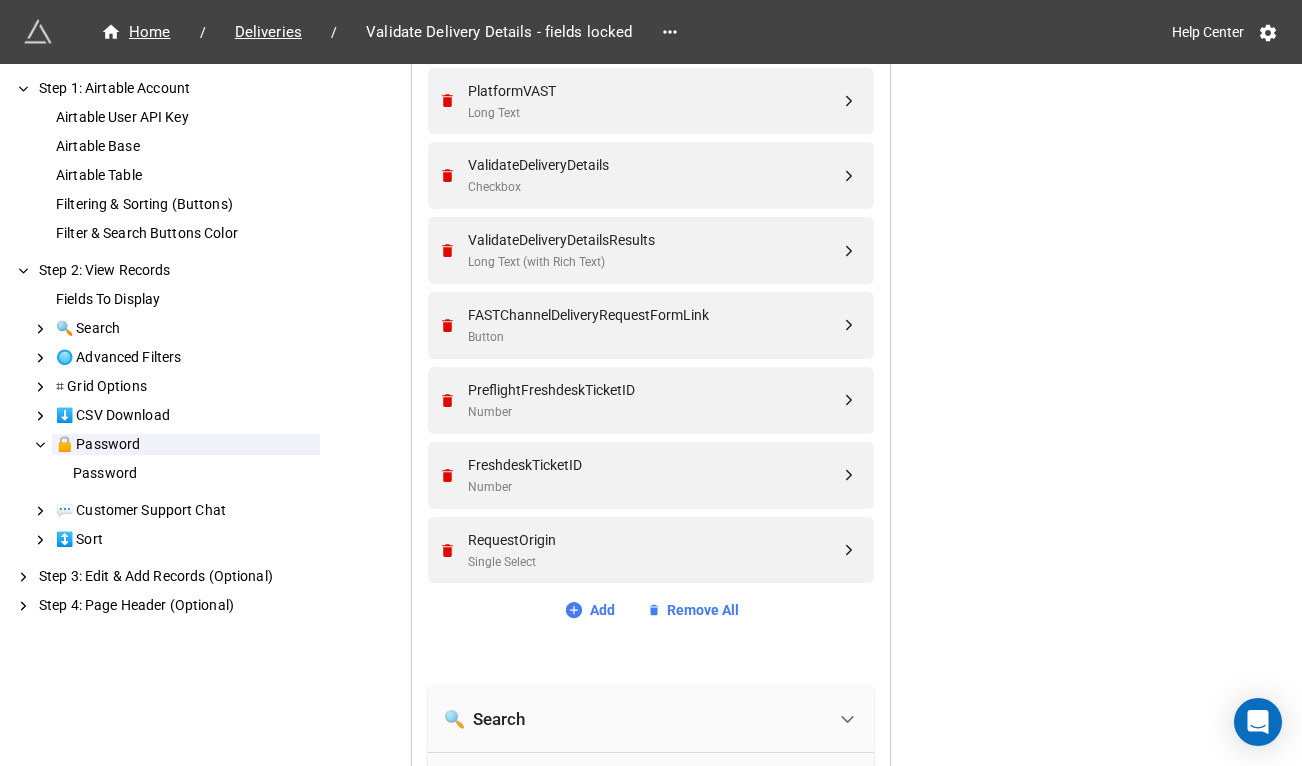 scroll, scrollTop: 1645, scrollLeft: 0, axis: vertical 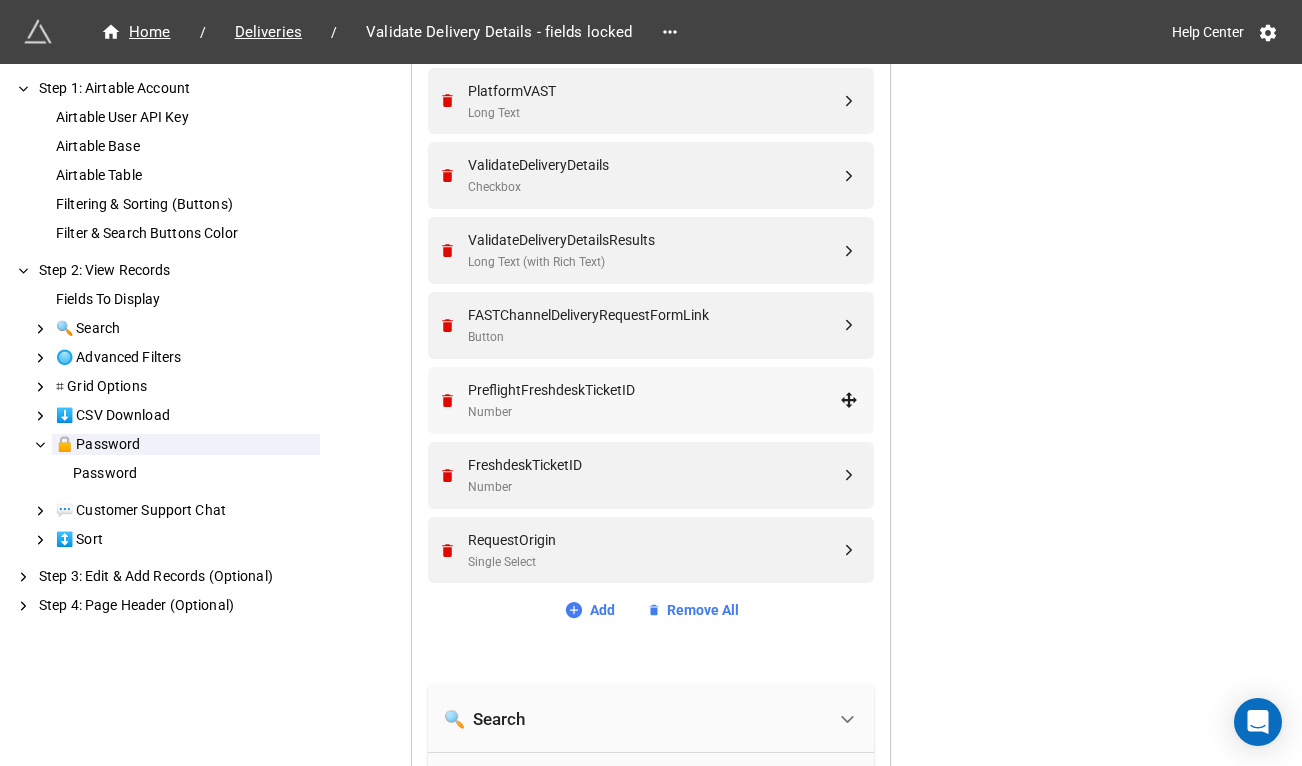 click on "PreflightFreshdeskTicketID" at bounding box center [654, 390] 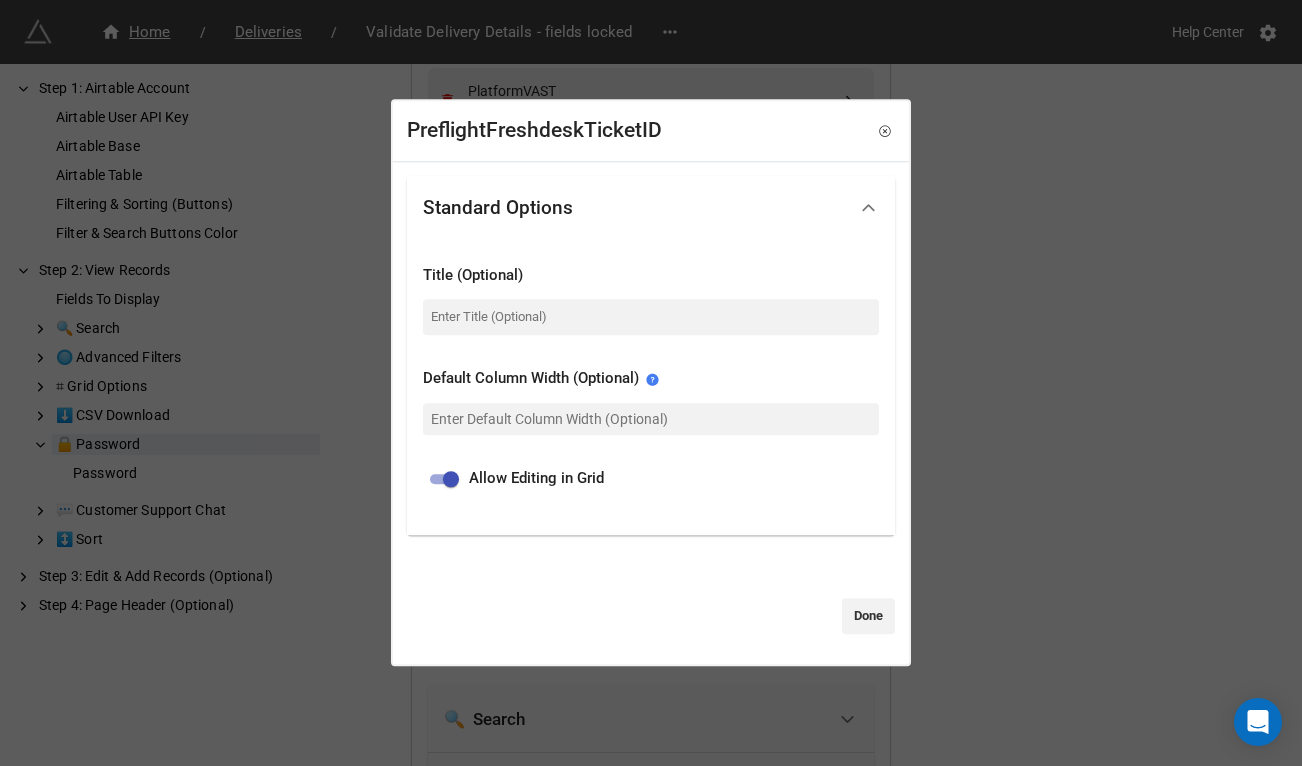 click on "PreflightFreshdeskTicketID Standard Options Title (Optional) Default Column Width (Optional) Allow Editing in Grid Done" at bounding box center [651, 383] 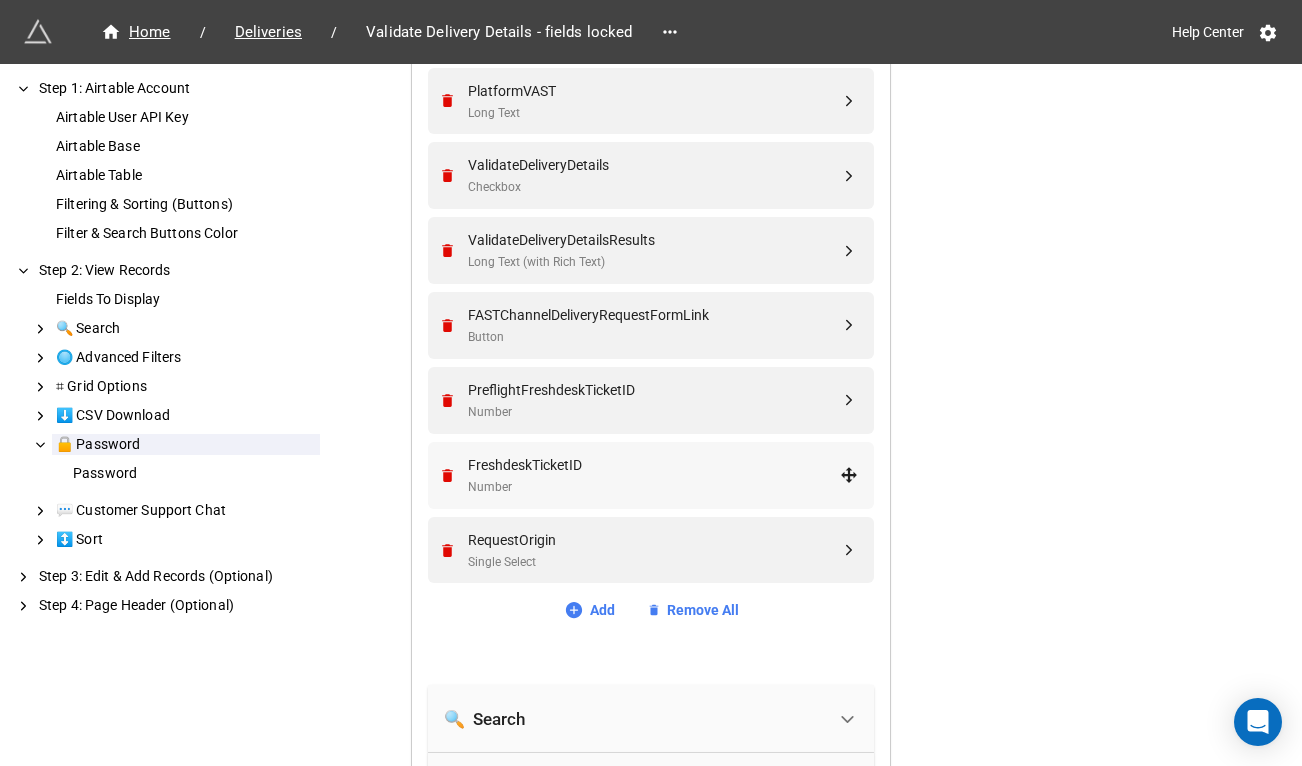 click on "FreshdeskTicketID" at bounding box center [654, 465] 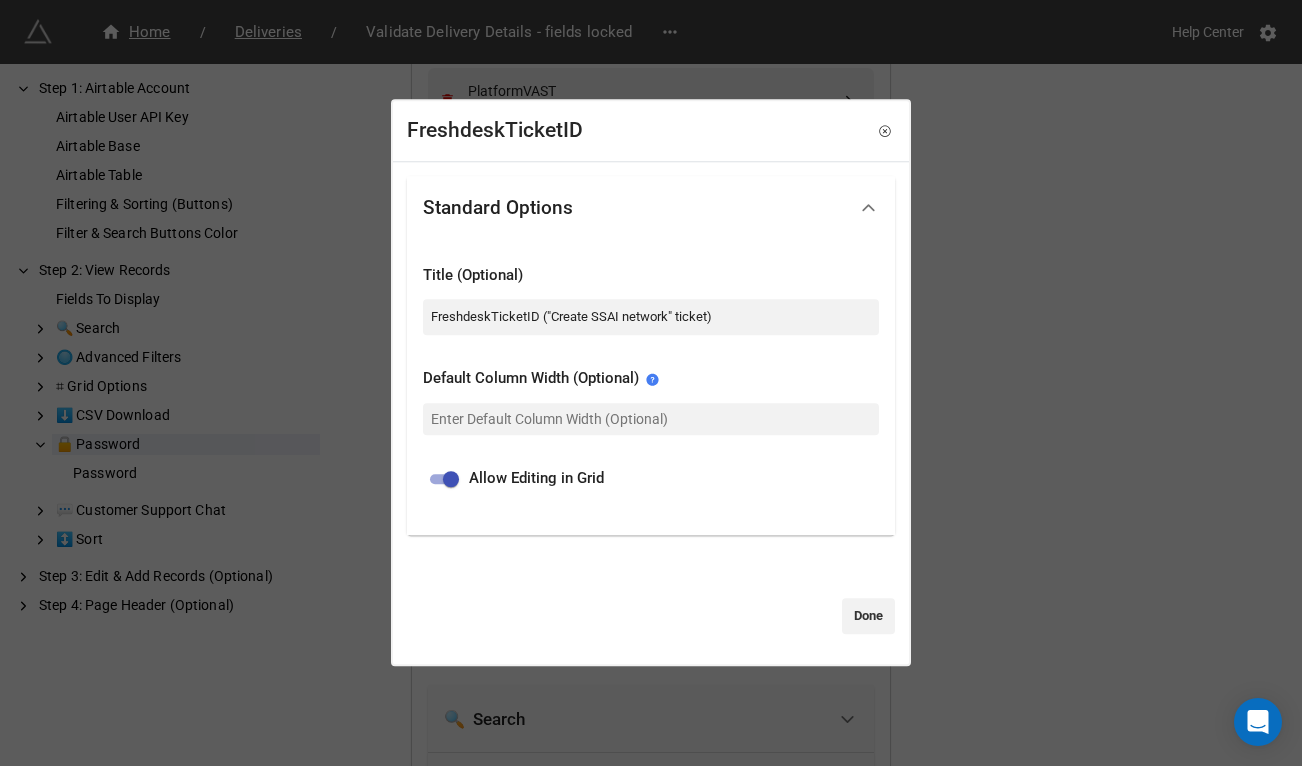 click on "FreshdeskTicketID Standard Options Title (Optional) FreshdeskTicketID ("Create SSAI network" ticket) Default Column Width (Optional) Allow Editing in Grid Done" at bounding box center (651, 383) 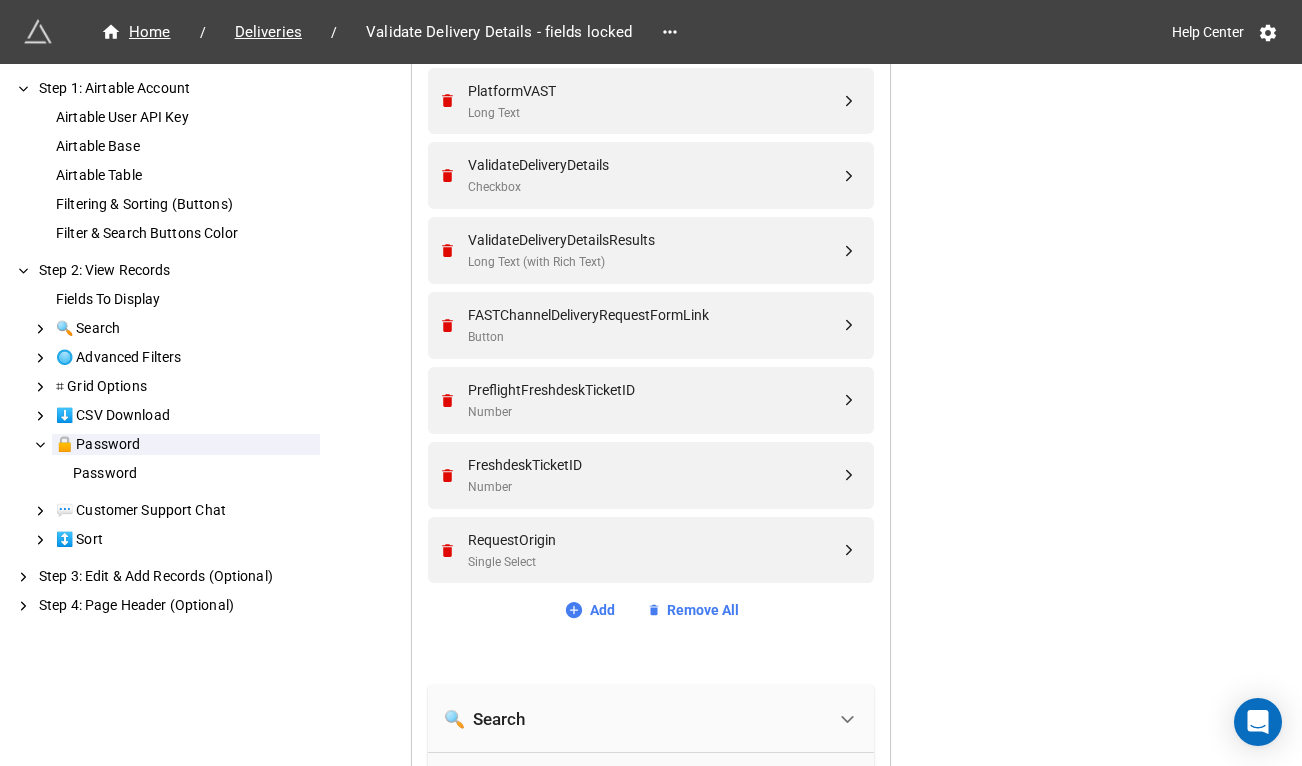 scroll, scrollTop: 1712, scrollLeft: 0, axis: vertical 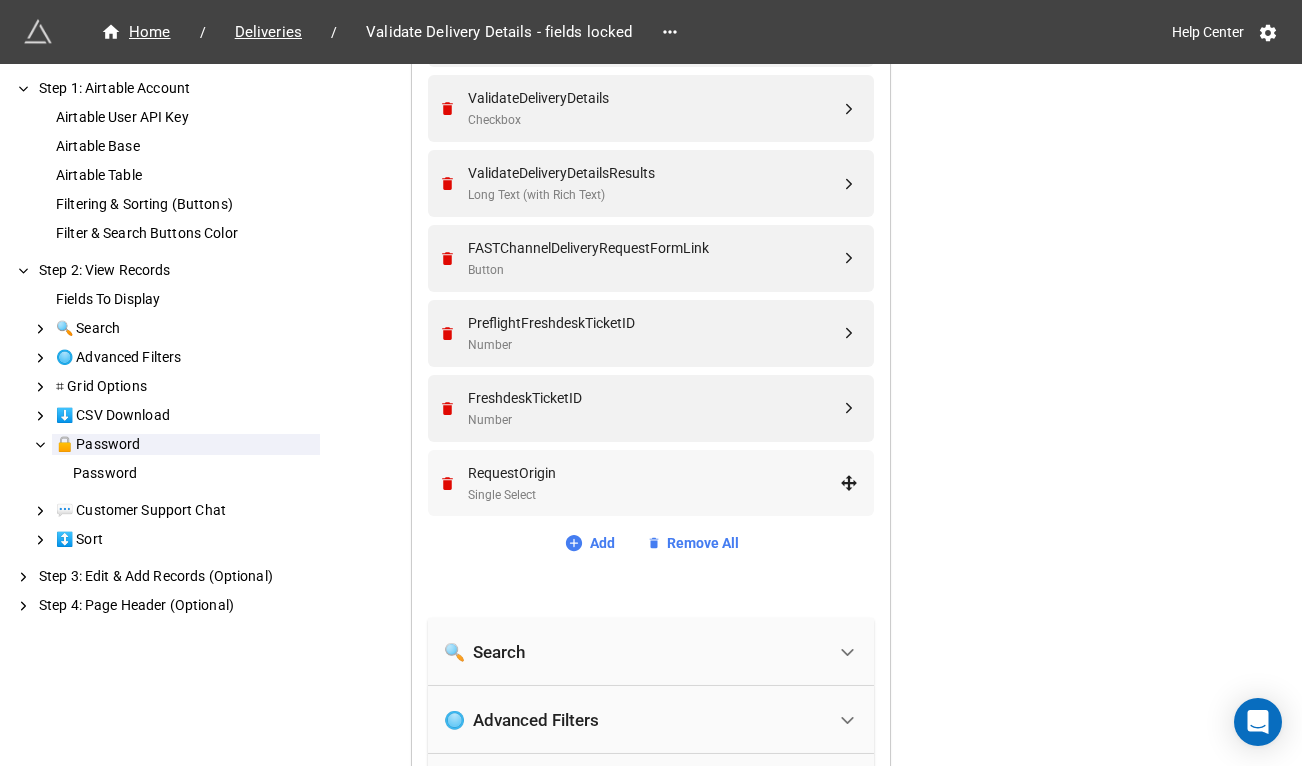 click on "Single Select" at bounding box center [654, 495] 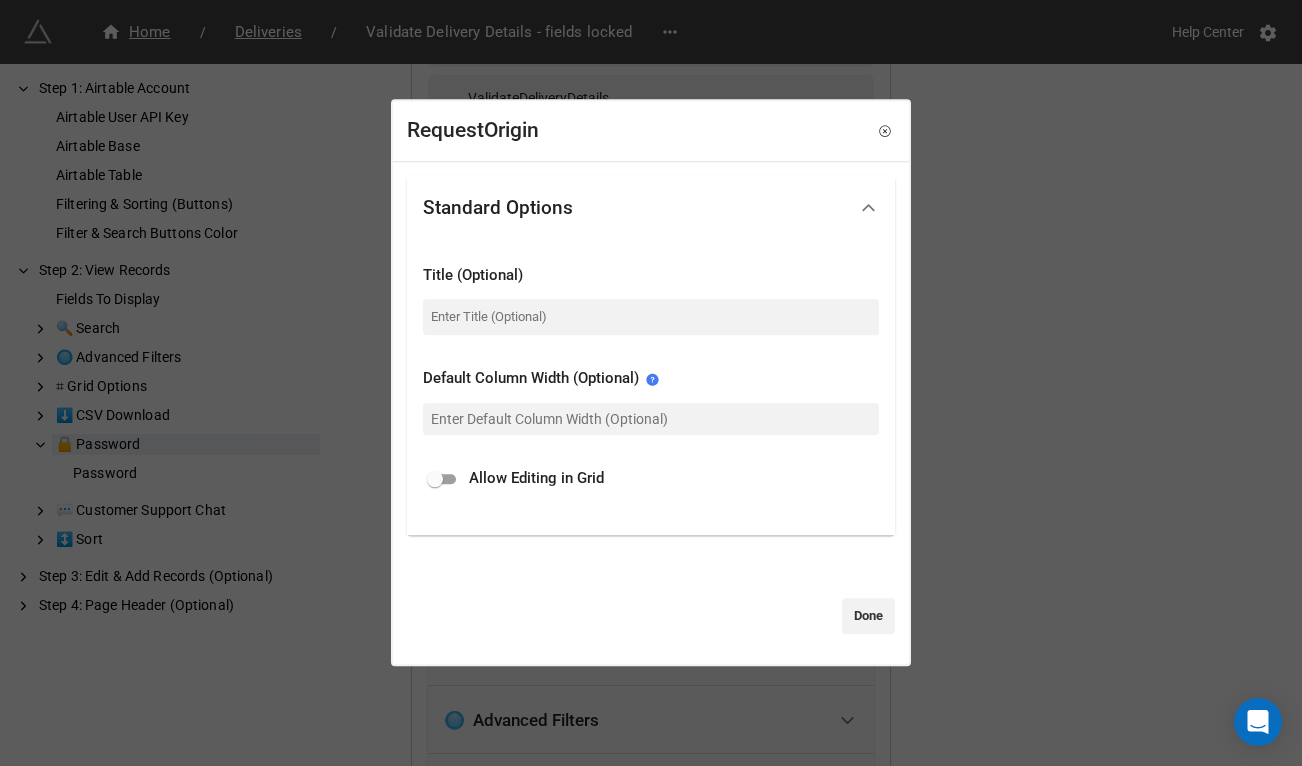 click on "RequestOrigin Standard Options Title (Optional) Default Column Width (Optional) Allow Editing in Grid Done" at bounding box center (651, 383) 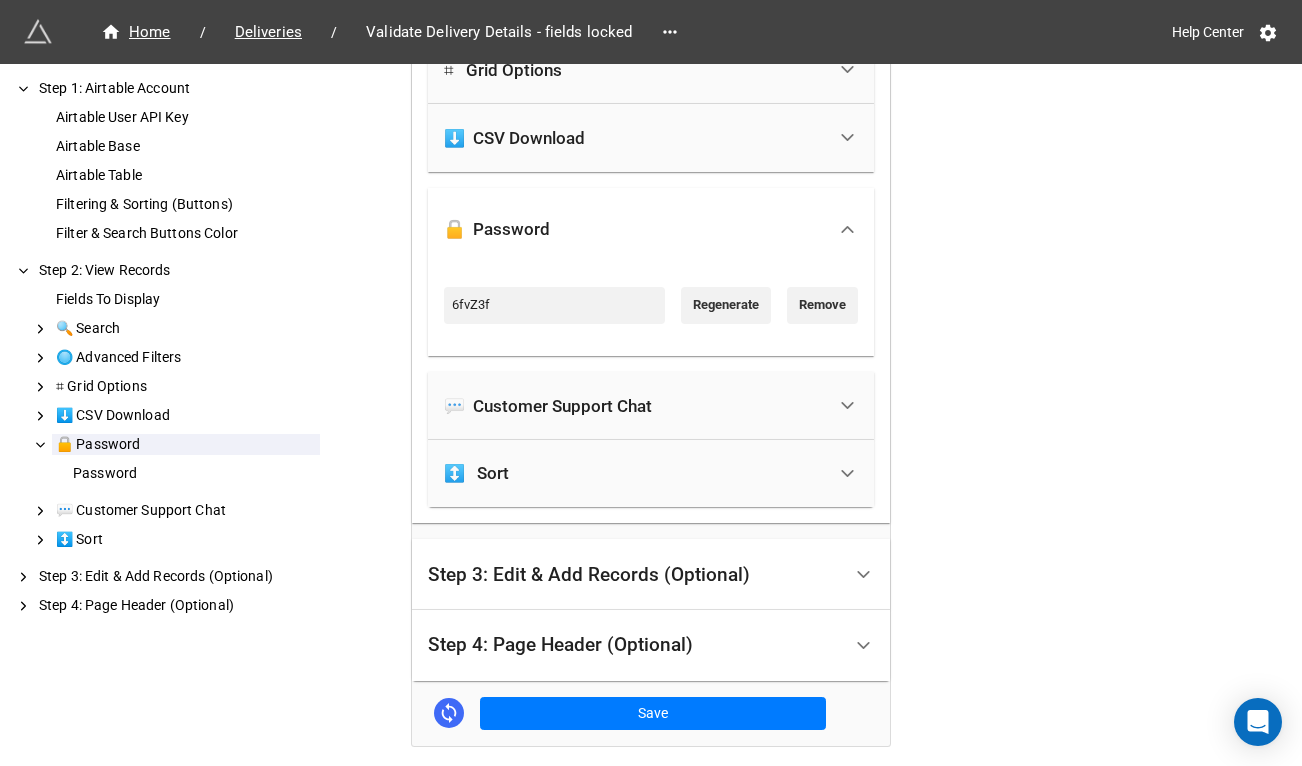 scroll, scrollTop: 2509, scrollLeft: 0, axis: vertical 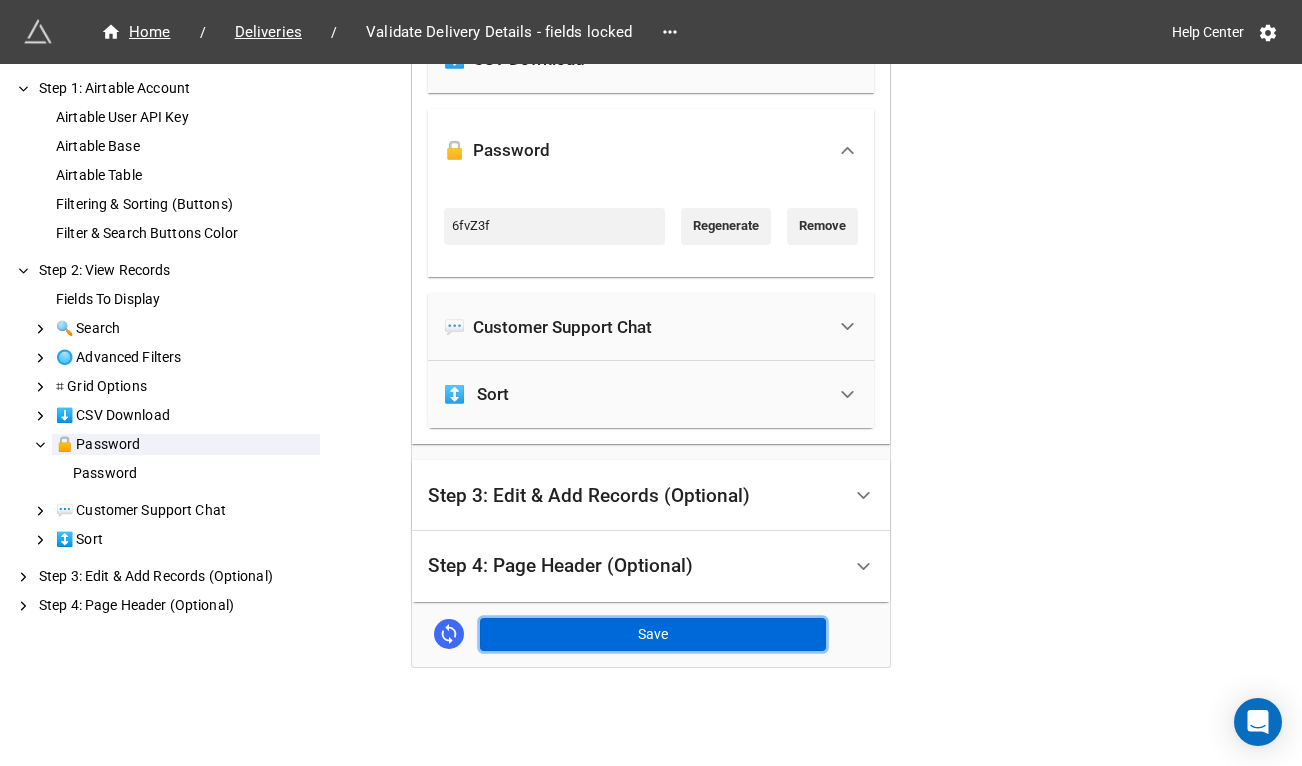 click on "Save" at bounding box center [653, 635] 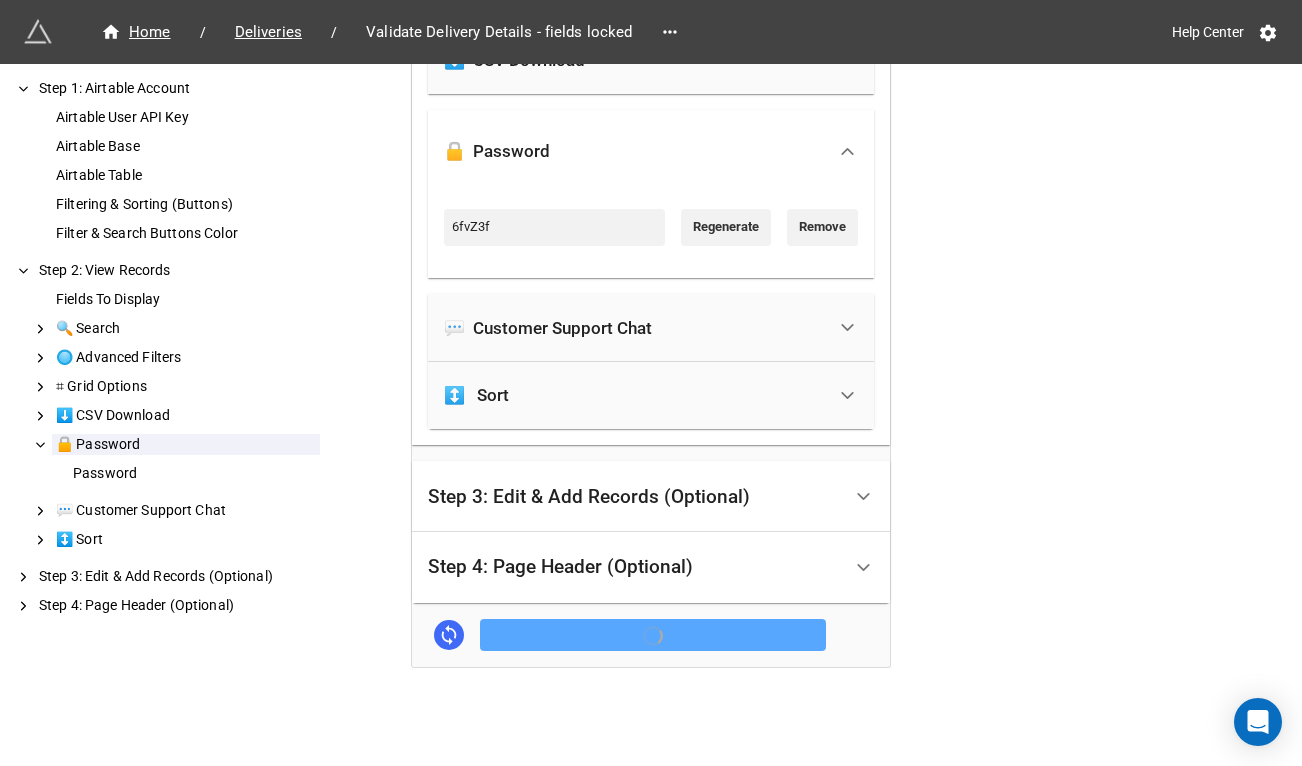 scroll, scrollTop: 2509, scrollLeft: 0, axis: vertical 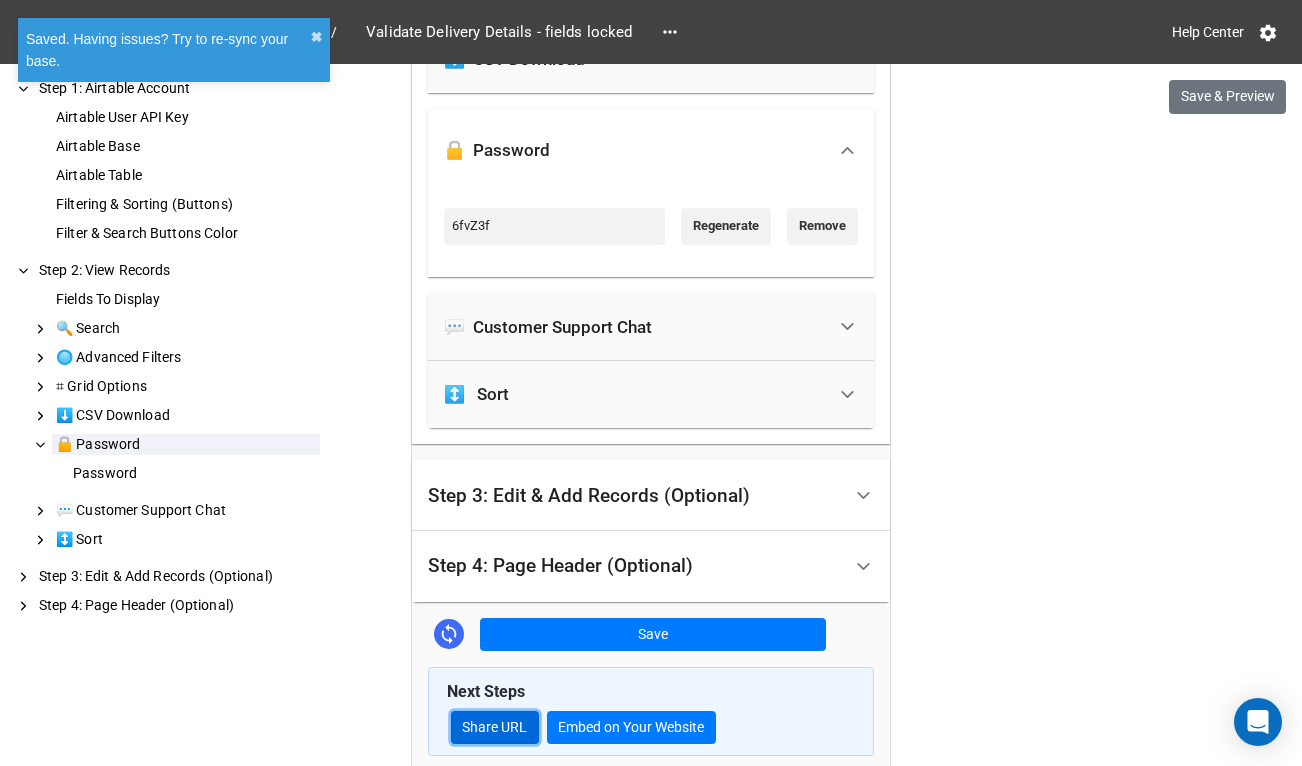 click on "Share URL" at bounding box center [495, 728] 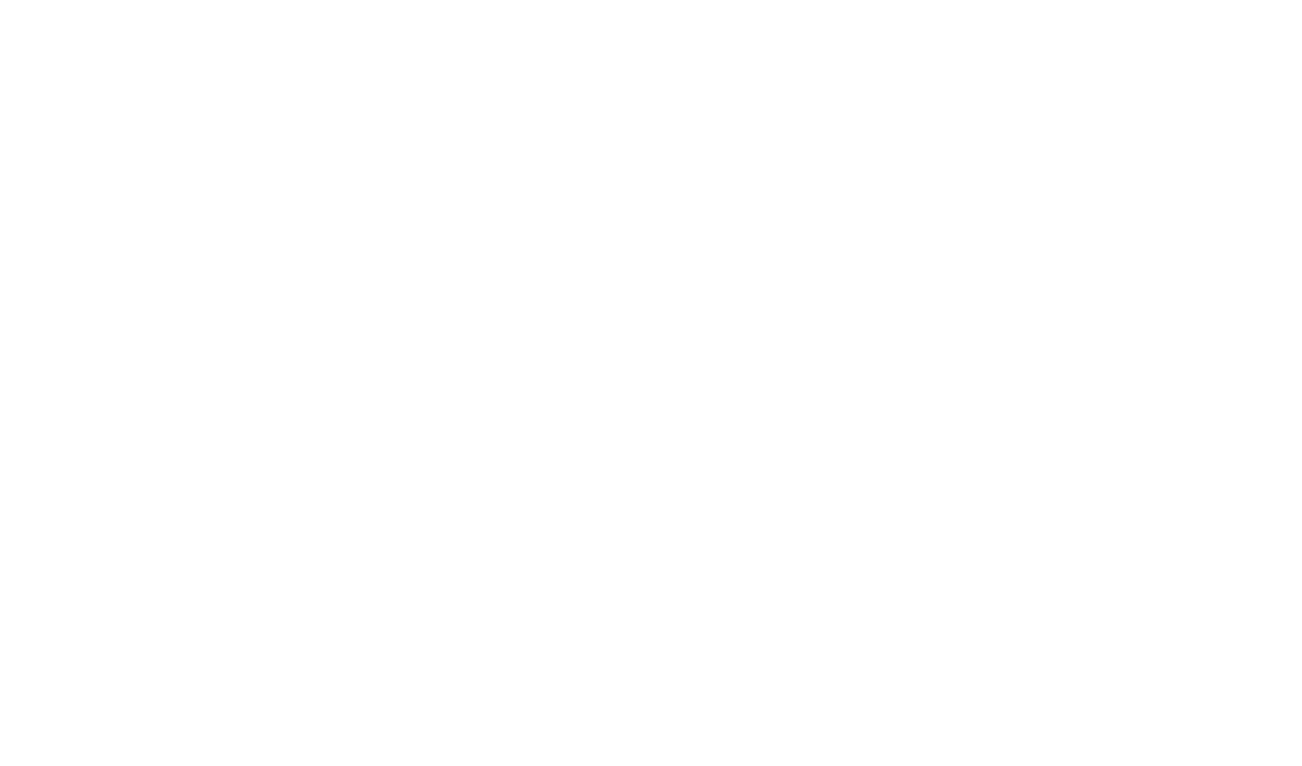 scroll, scrollTop: 0, scrollLeft: 0, axis: both 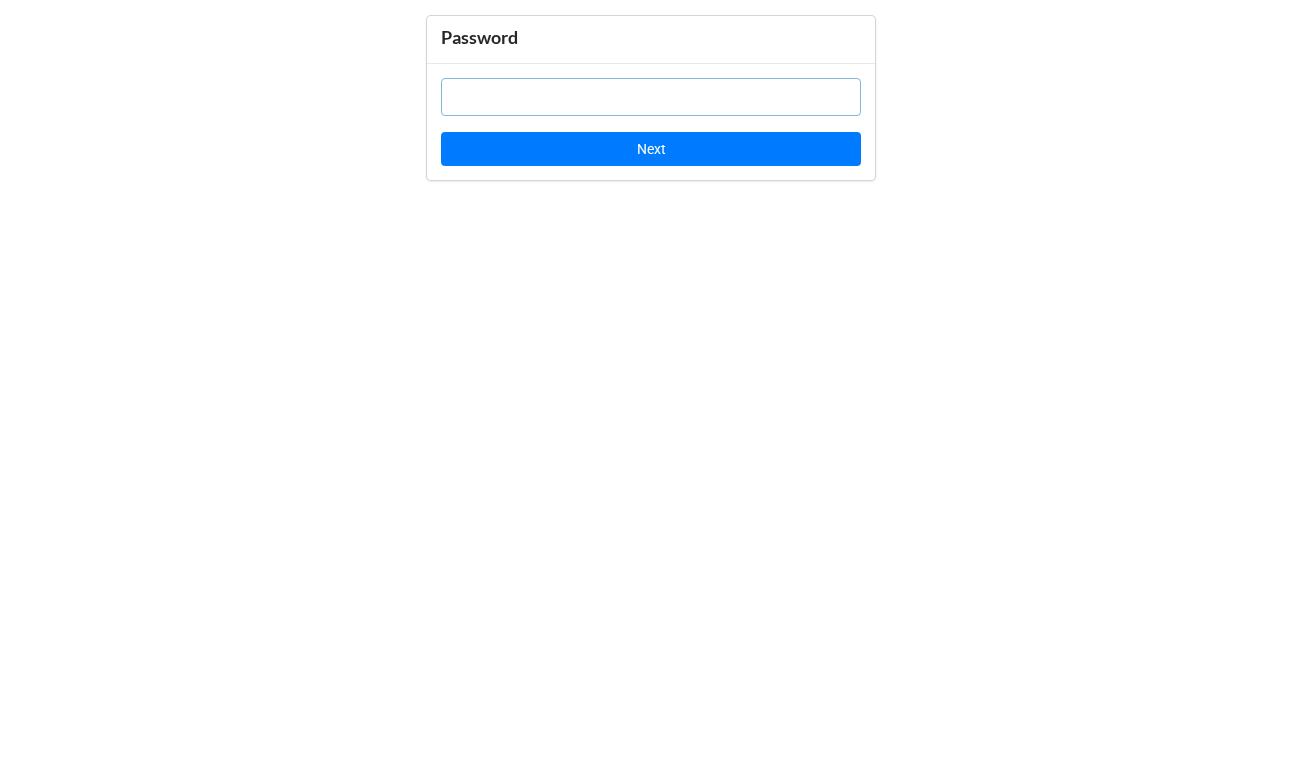 click at bounding box center (651, 97) 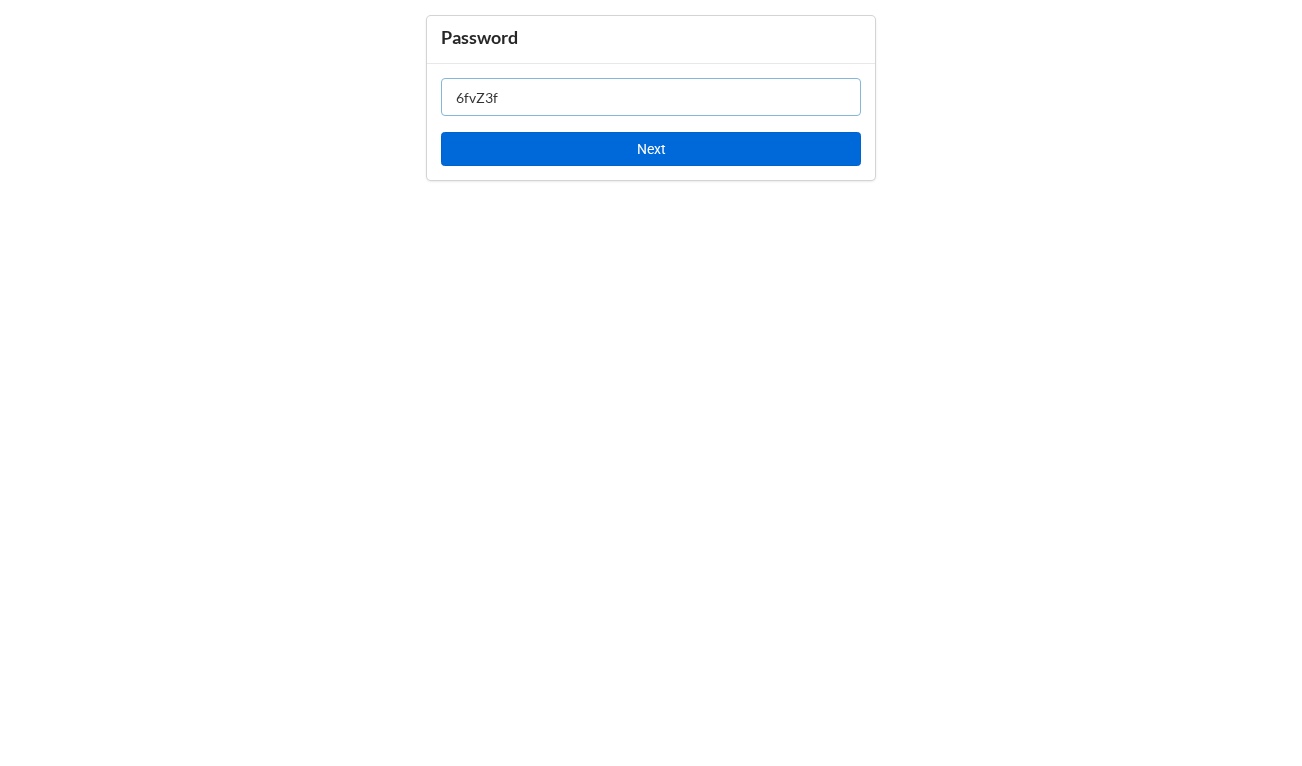 type on "6fvZ3f" 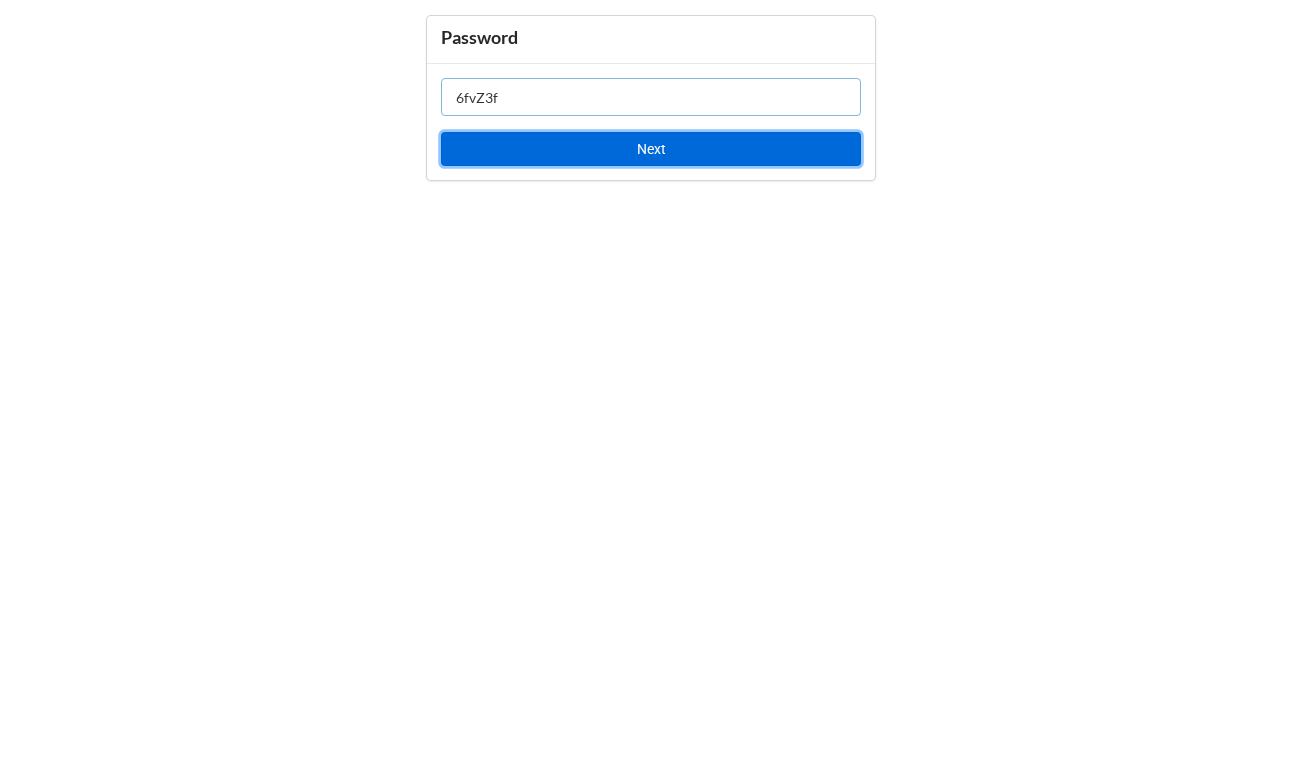 click on "Next" at bounding box center (651, 149) 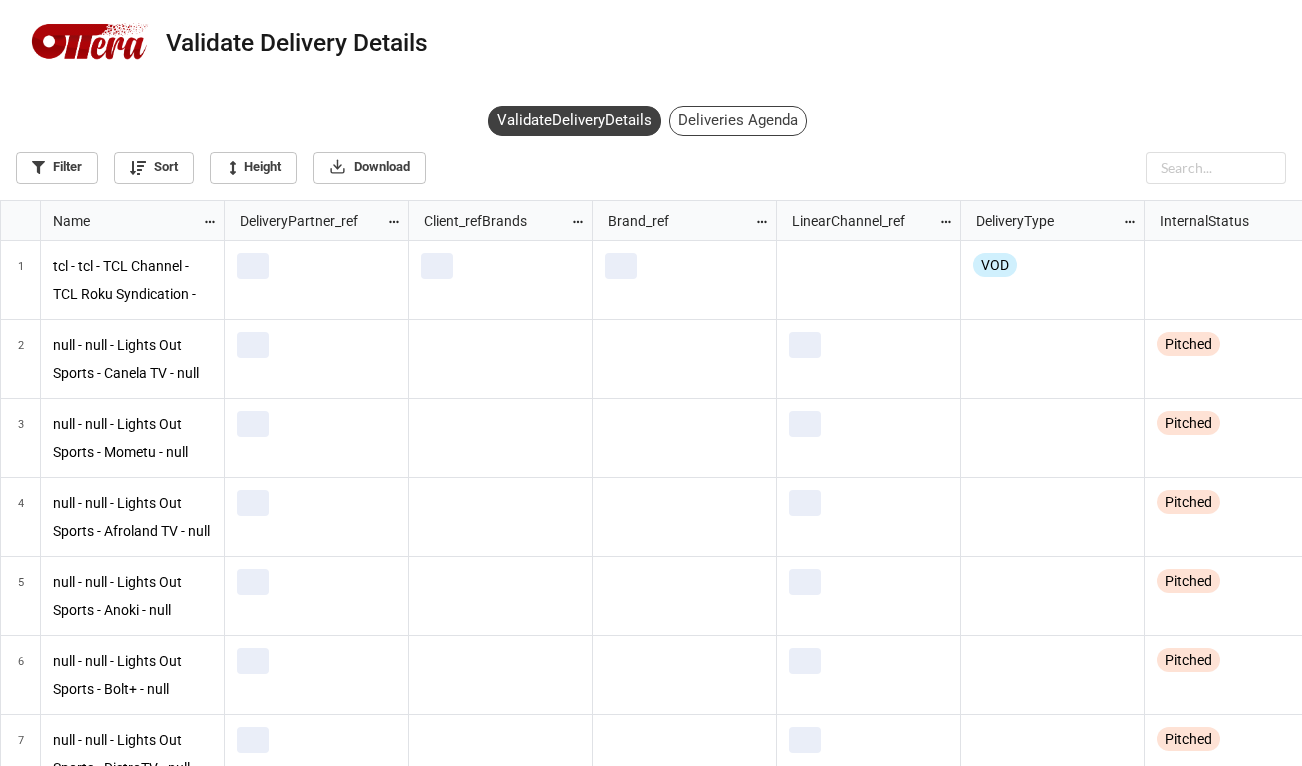 scroll, scrollTop: 10, scrollLeft: 11, axis: both 